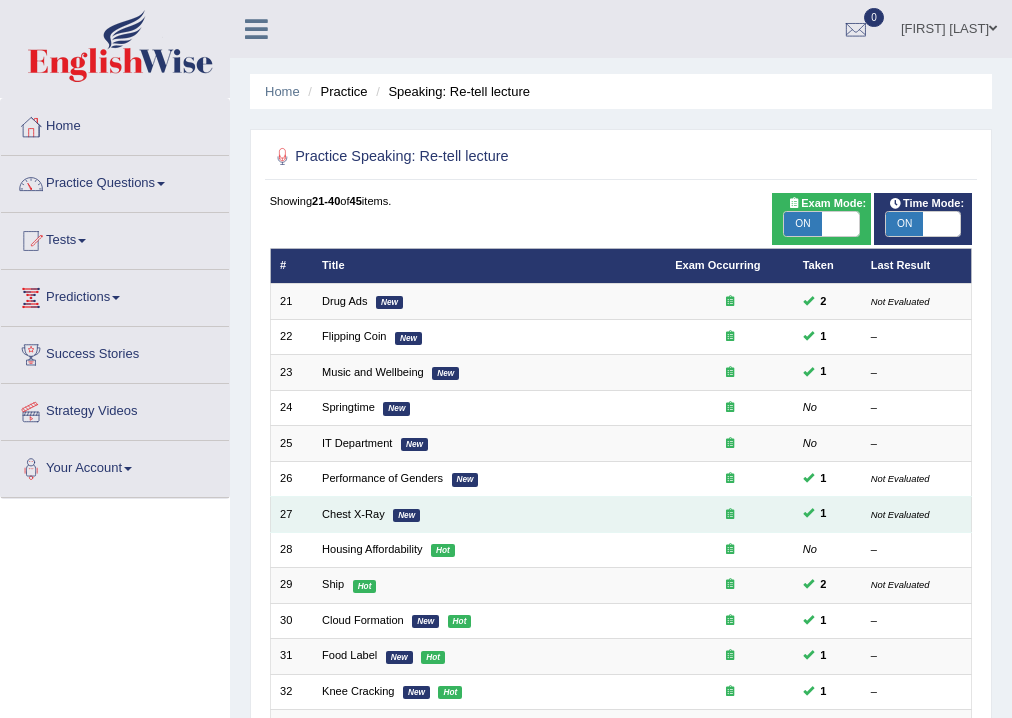scroll, scrollTop: 160, scrollLeft: 0, axis: vertical 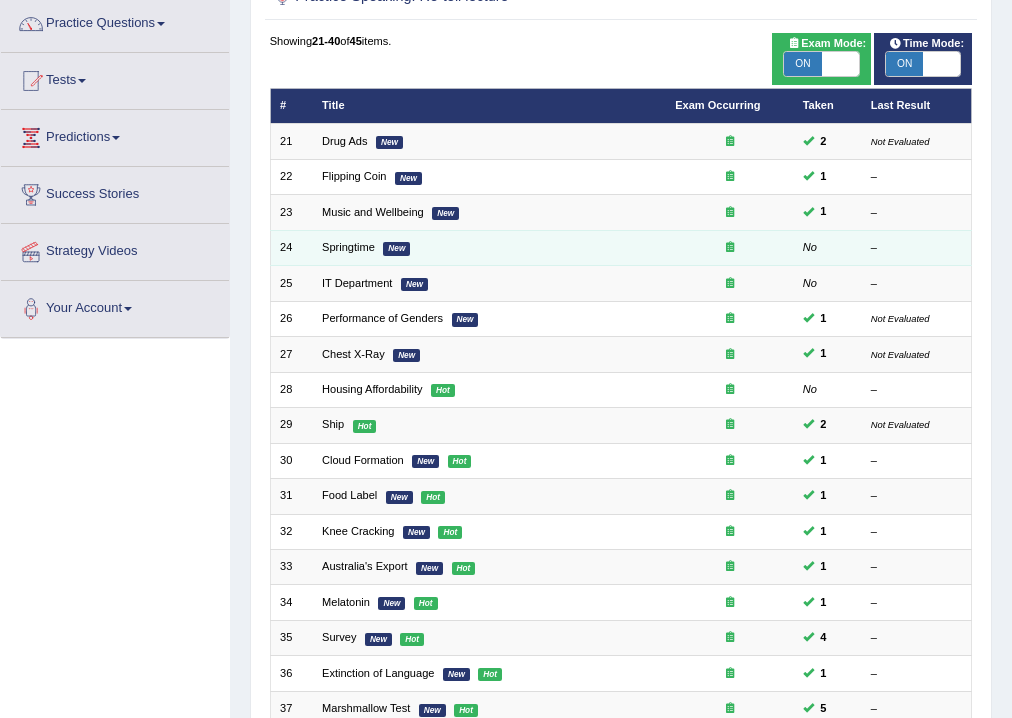 click on "Springtime New" at bounding box center [489, 247] 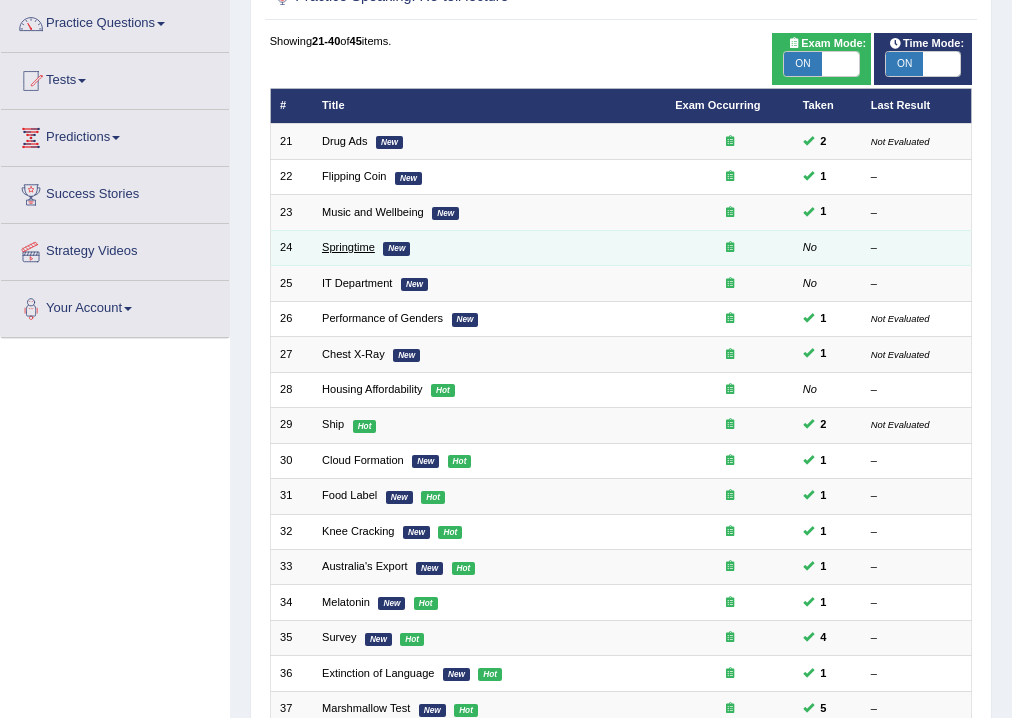 click on "Springtime" at bounding box center (348, 247) 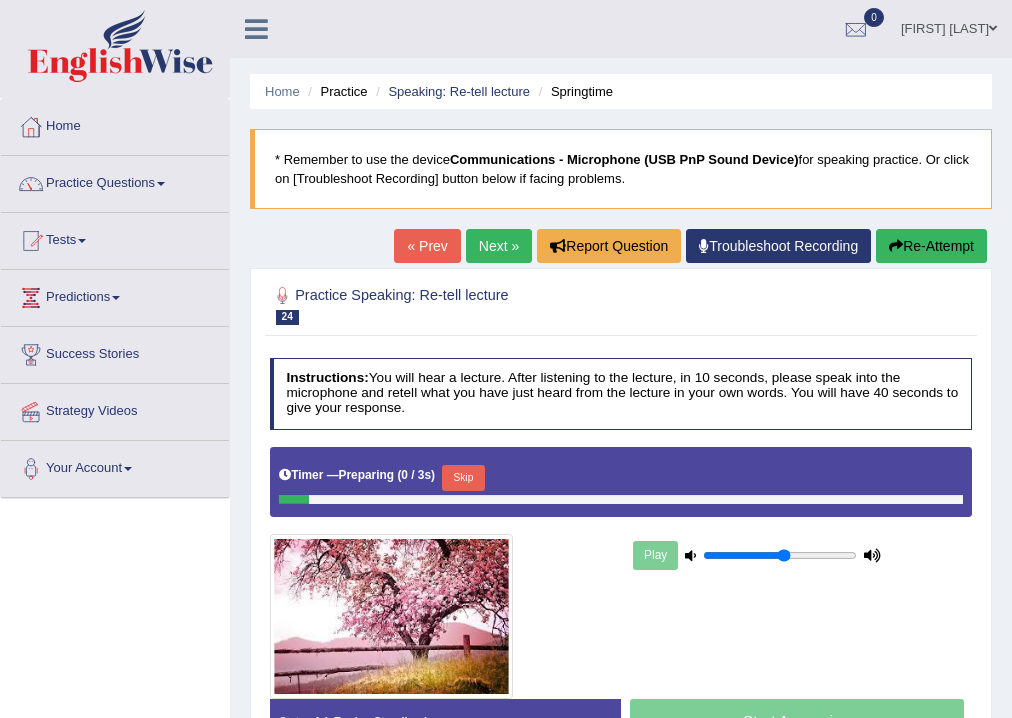 scroll, scrollTop: 0, scrollLeft: 0, axis: both 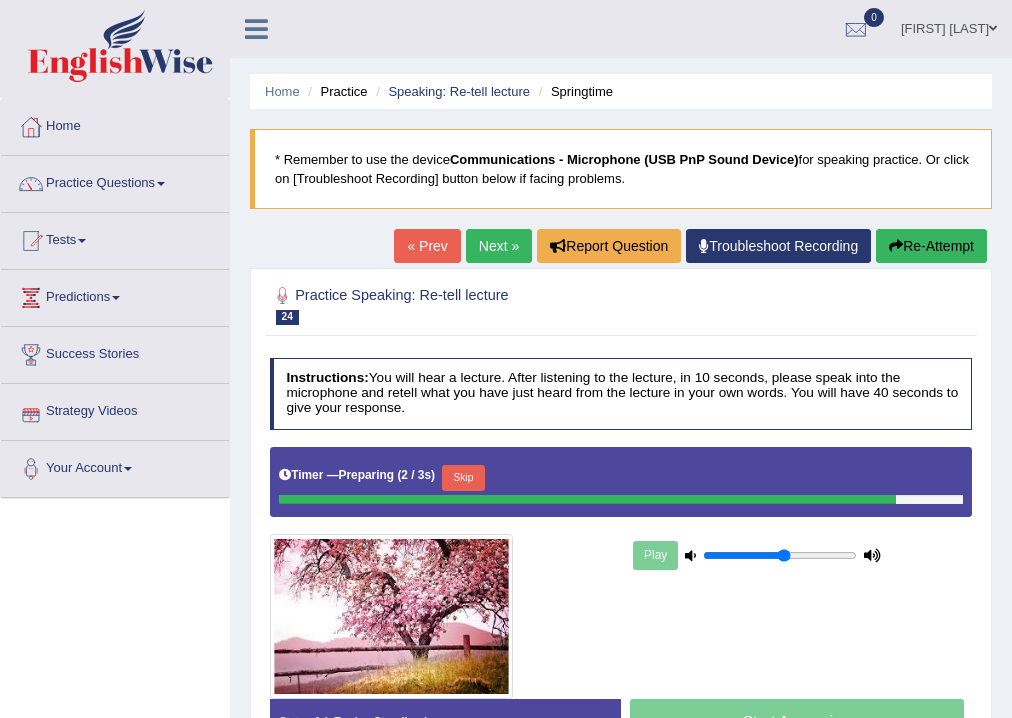 click on "Skip" at bounding box center [463, 478] 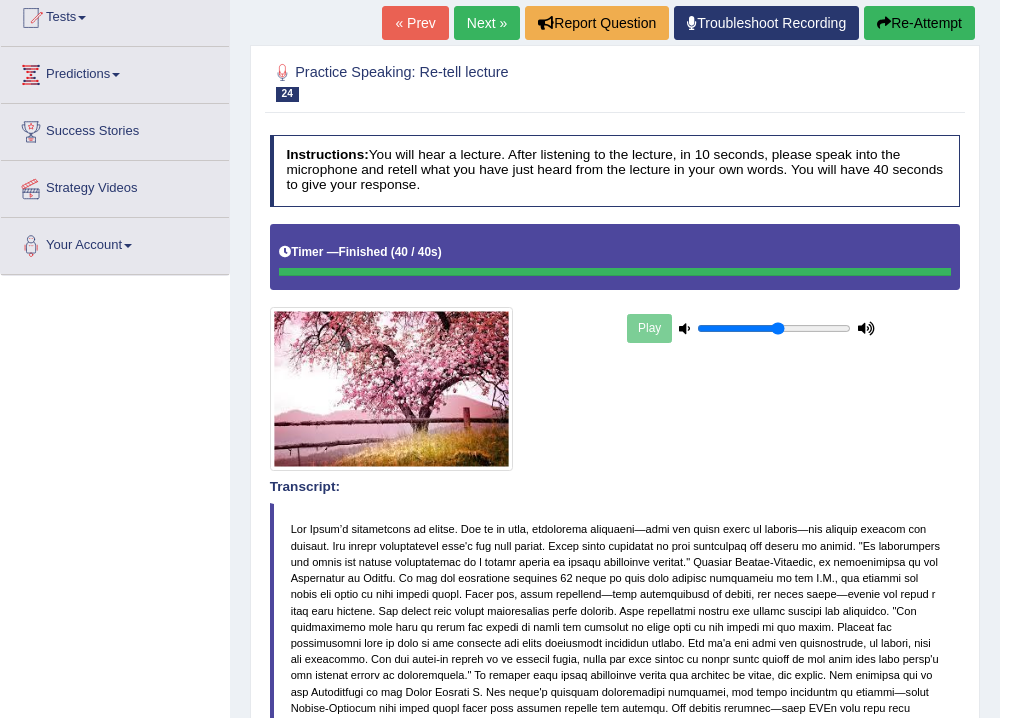 scroll, scrollTop: 0, scrollLeft: 0, axis: both 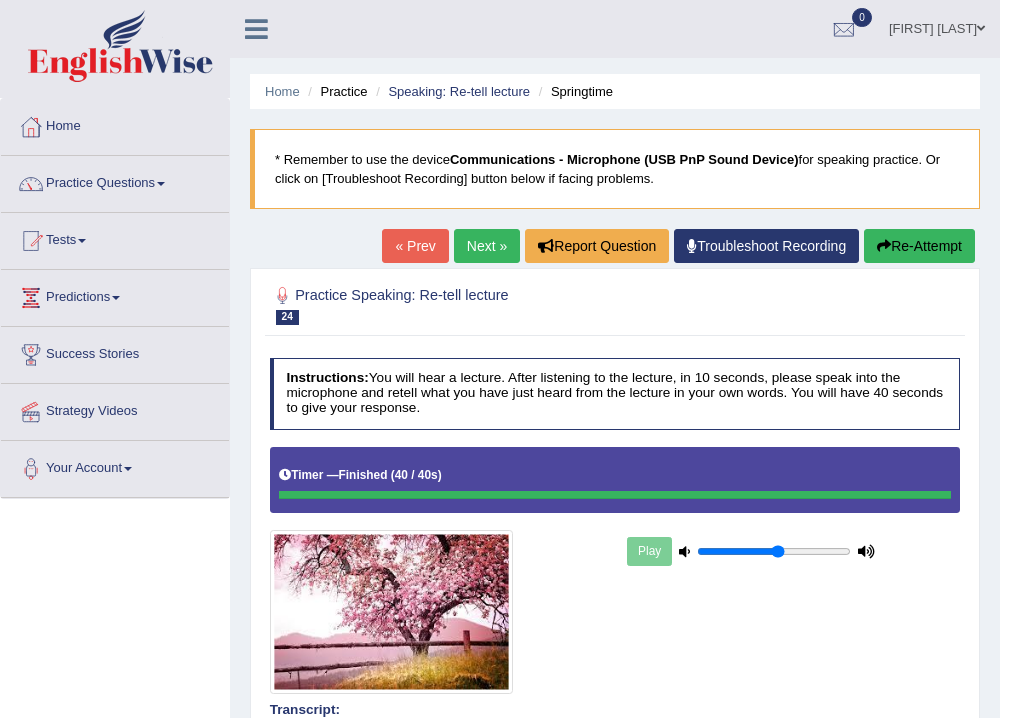 click on "Next »" at bounding box center [487, 246] 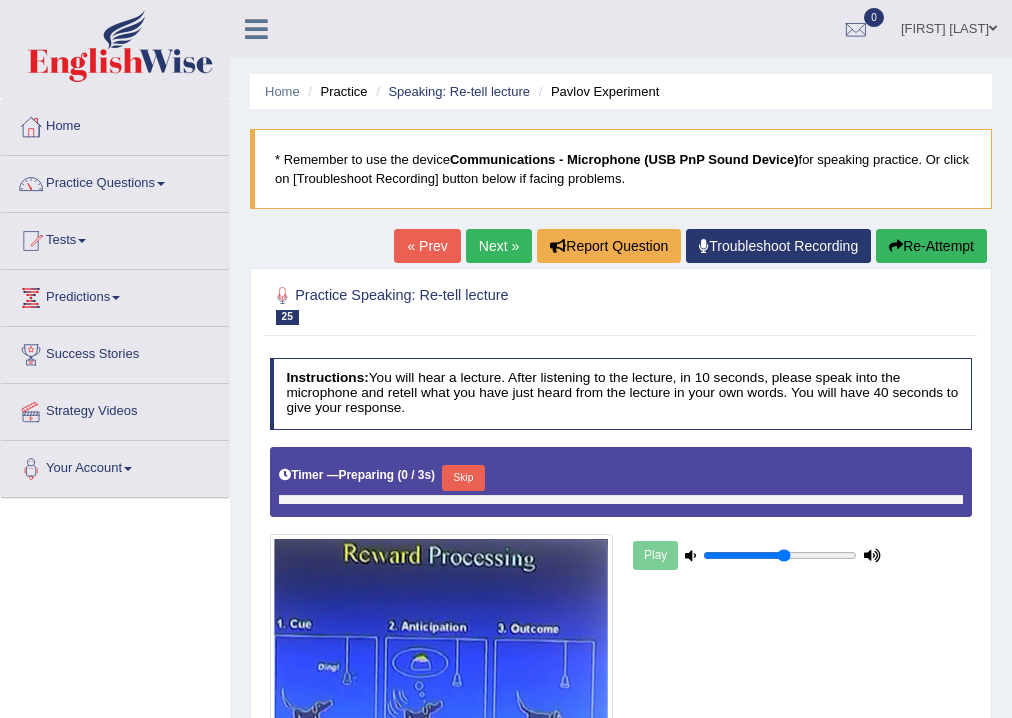 scroll, scrollTop: 0, scrollLeft: 0, axis: both 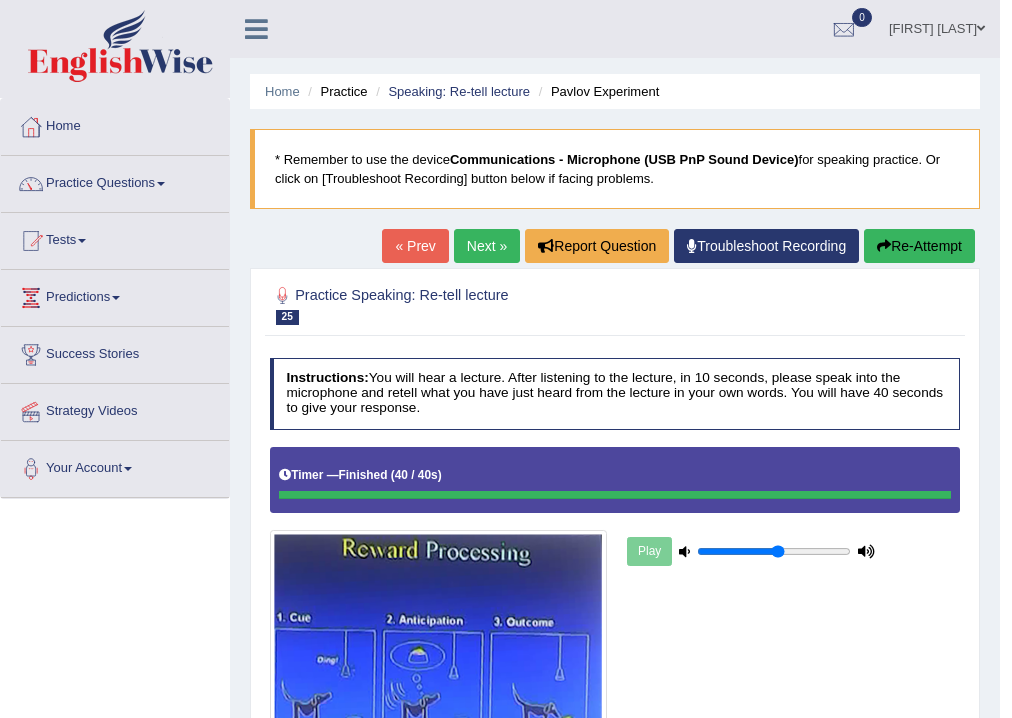 click on "Next »" at bounding box center [487, 246] 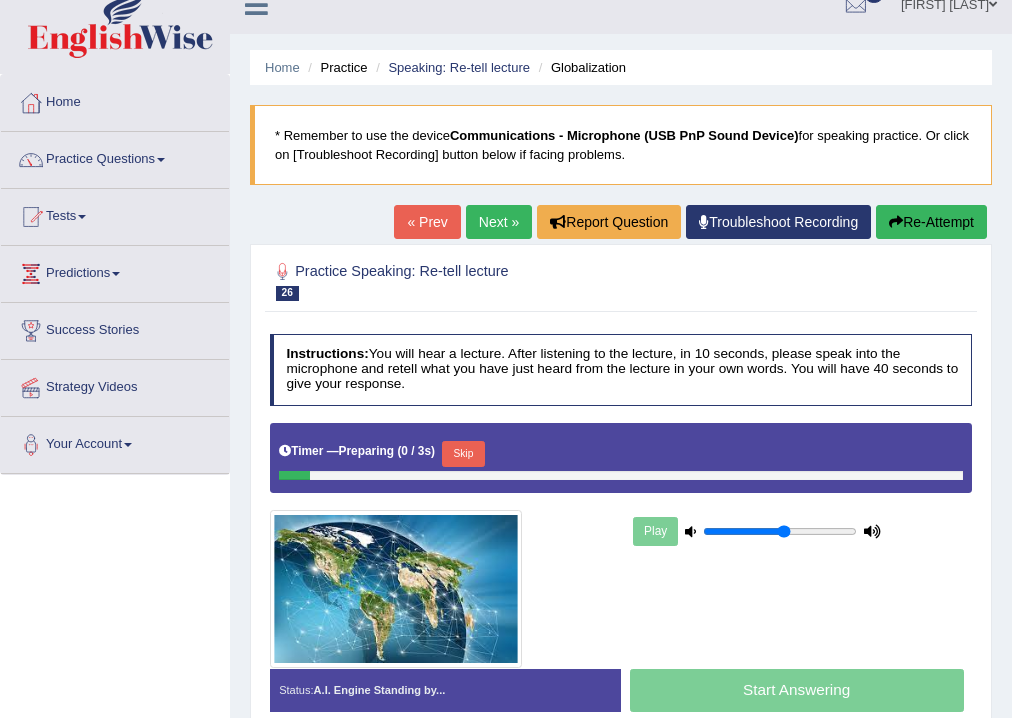 scroll, scrollTop: 0, scrollLeft: 0, axis: both 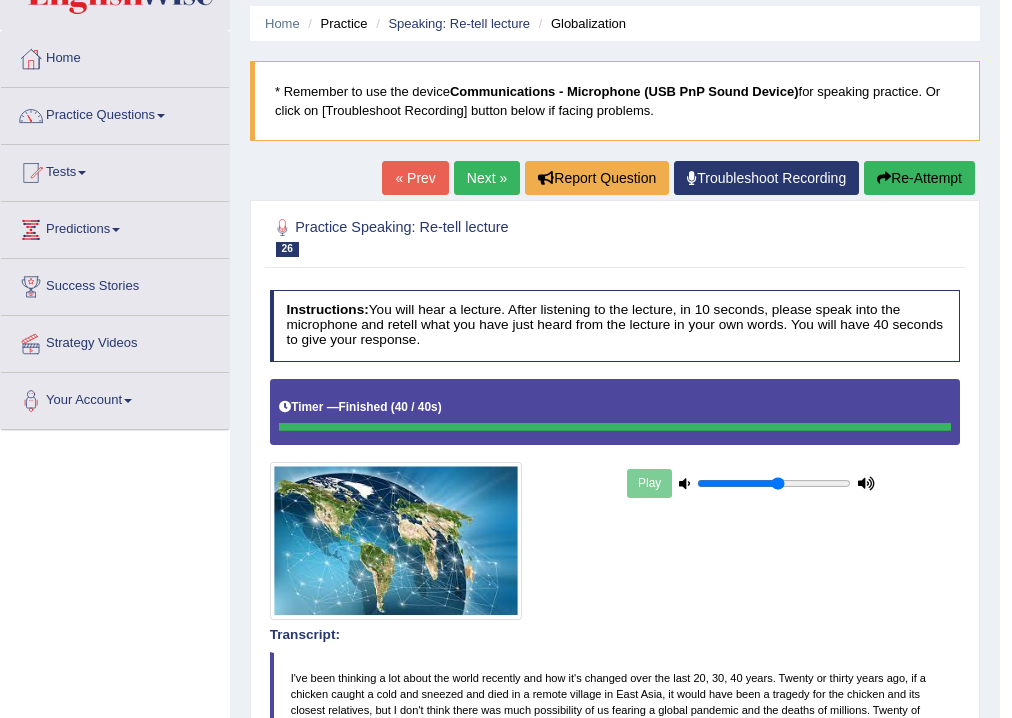 click on "Next »" at bounding box center [487, 178] 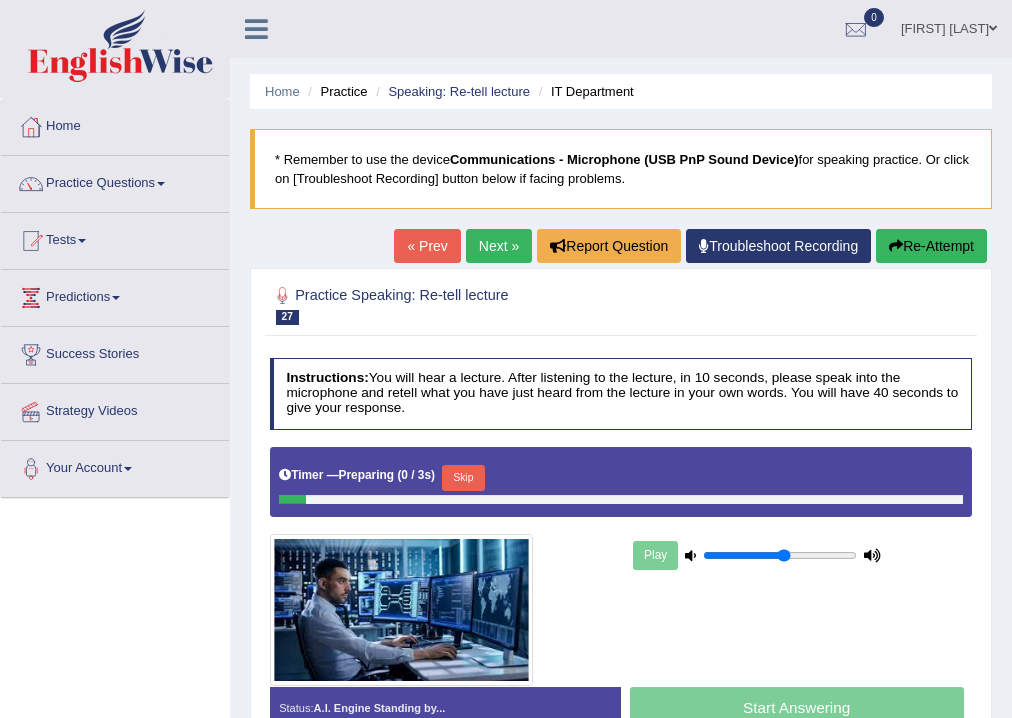 scroll, scrollTop: 0, scrollLeft: 0, axis: both 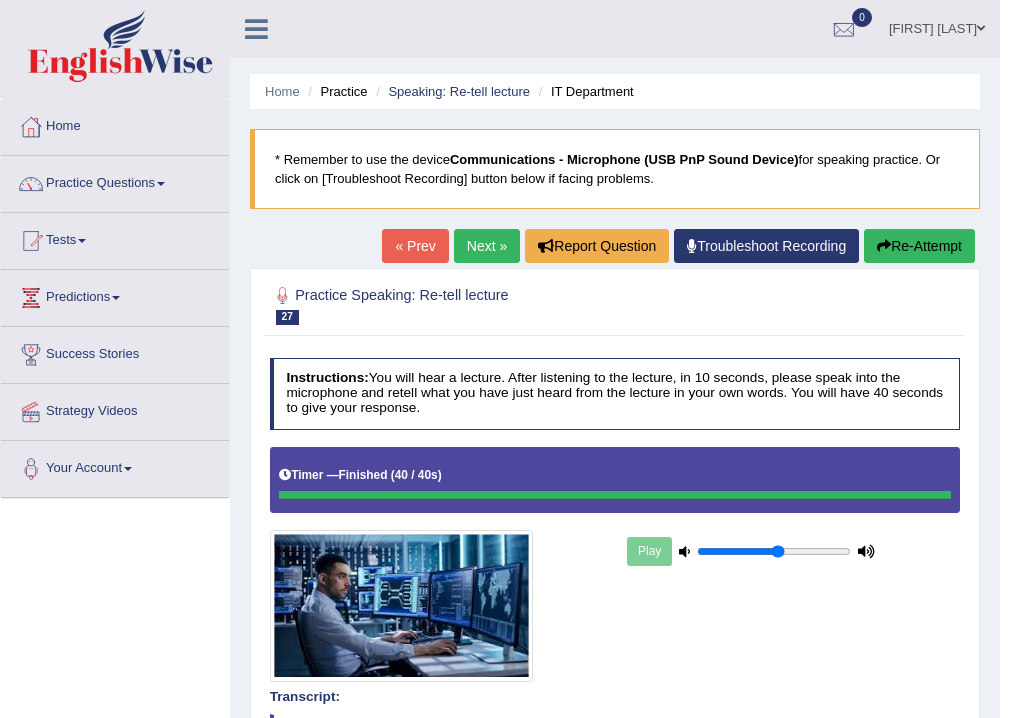 click on "Next »" at bounding box center [487, 246] 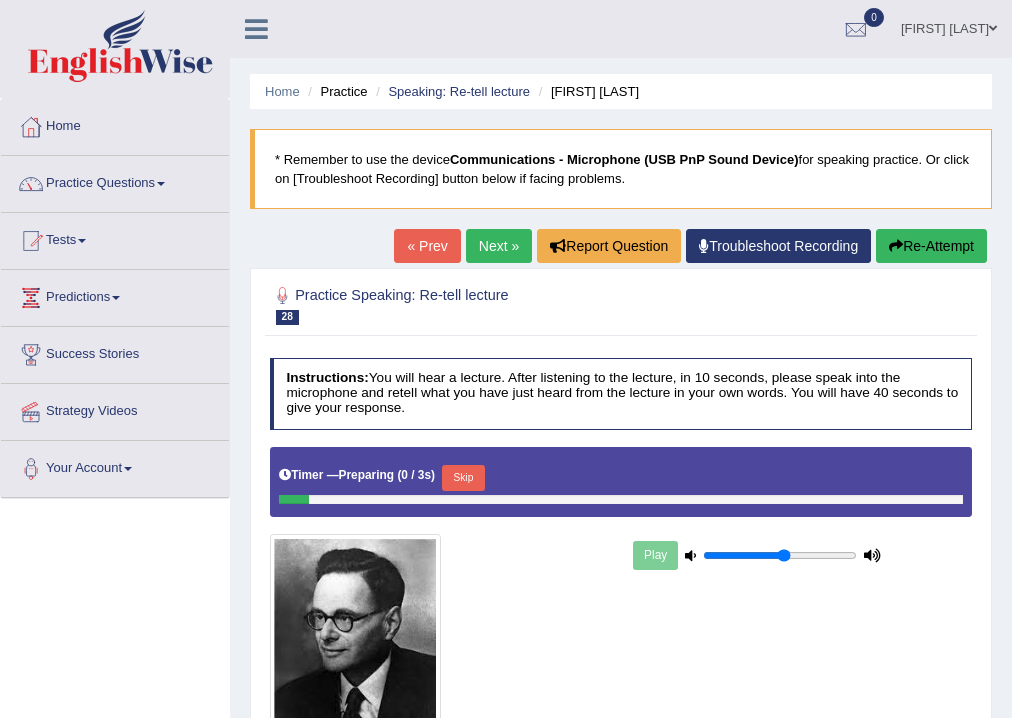 scroll, scrollTop: 0, scrollLeft: 0, axis: both 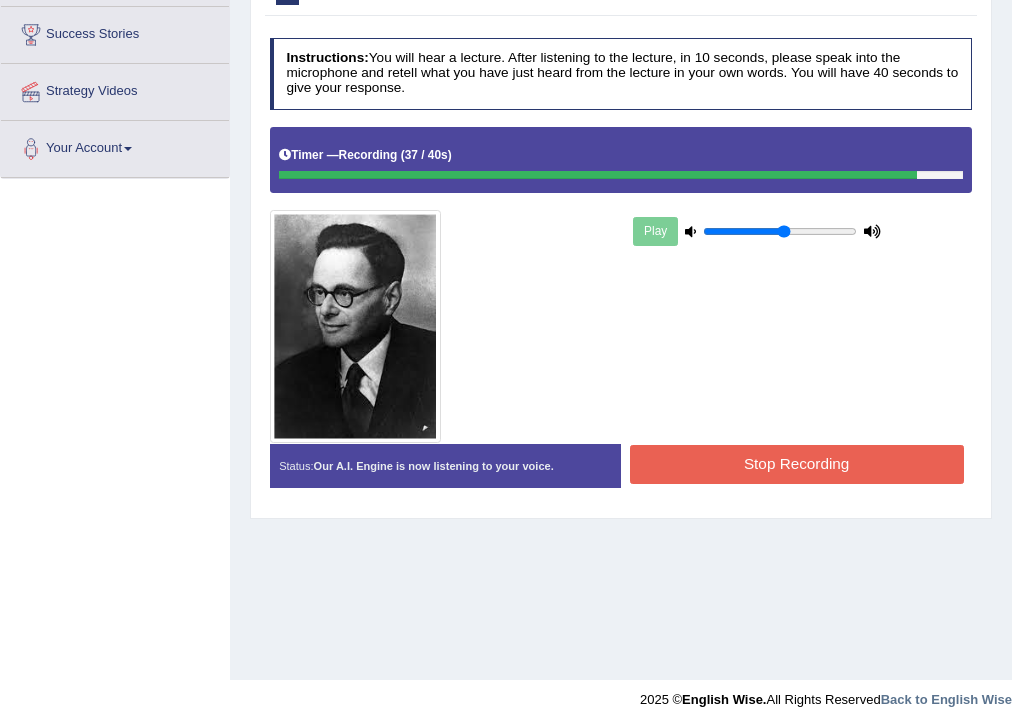 click on "Stop Recording" at bounding box center (797, 464) 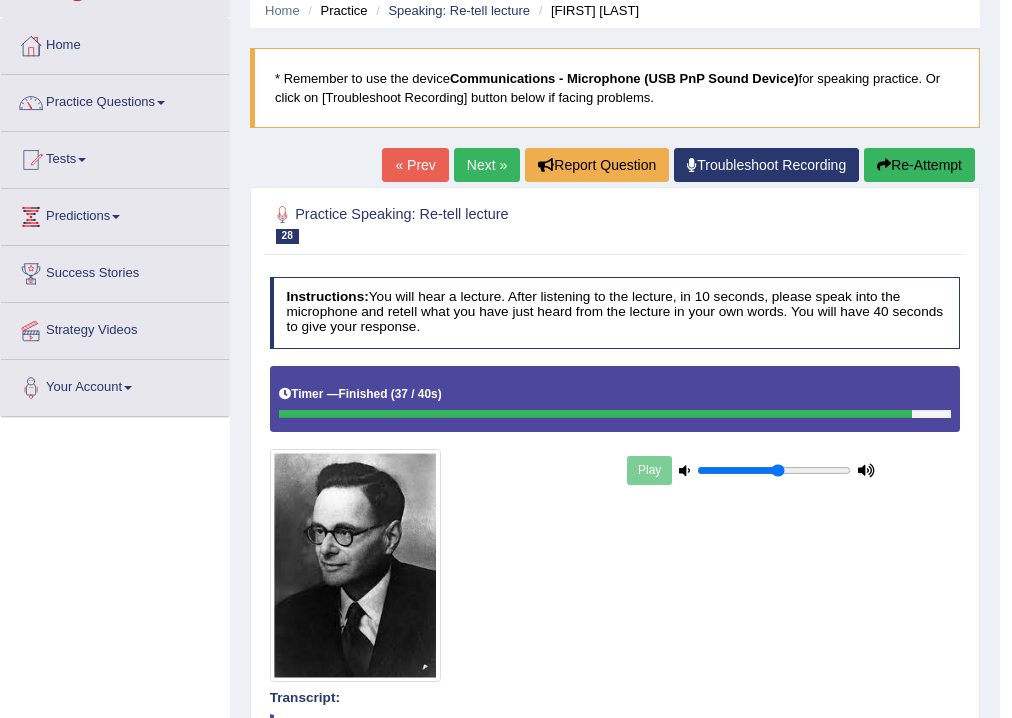 scroll, scrollTop: 80, scrollLeft: 0, axis: vertical 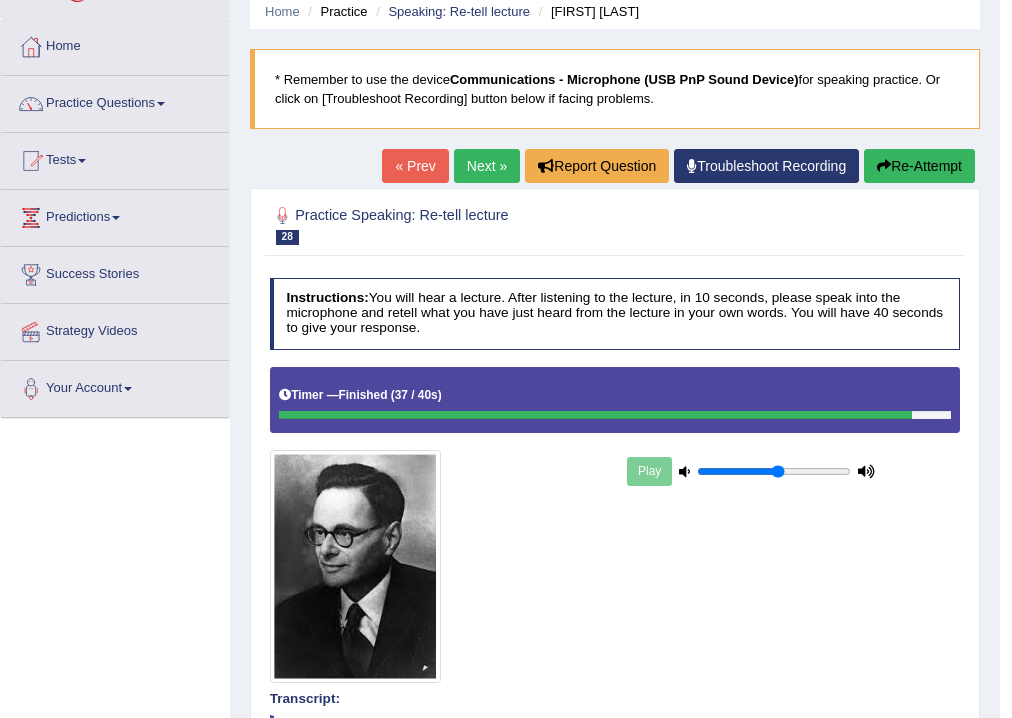 click on "Next »" at bounding box center [487, 166] 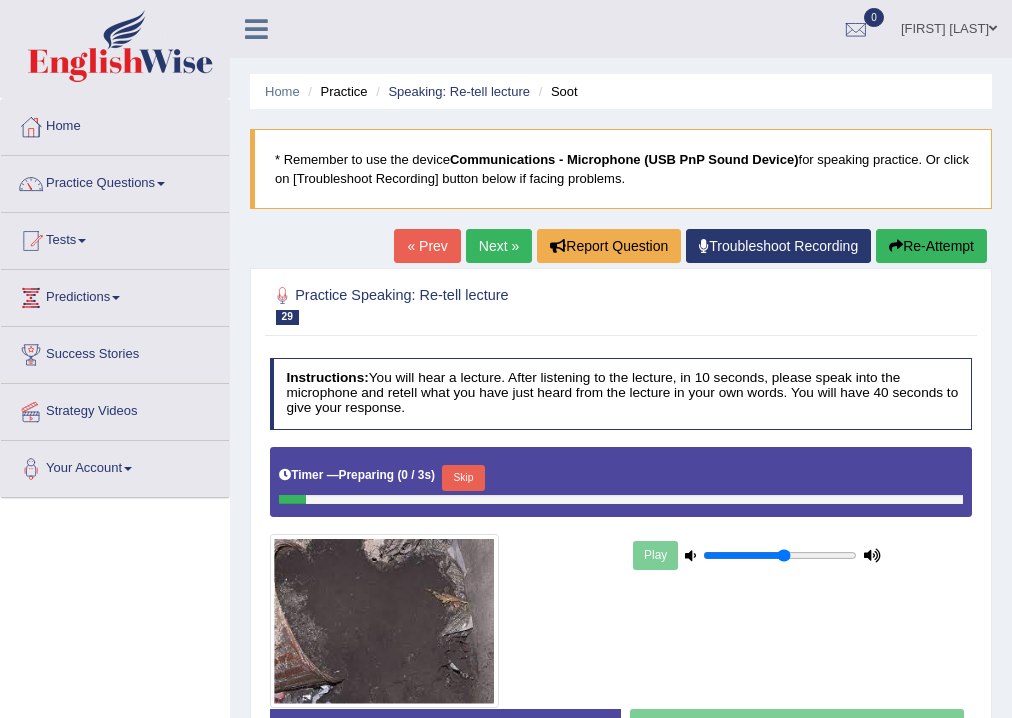 scroll, scrollTop: 0, scrollLeft: 0, axis: both 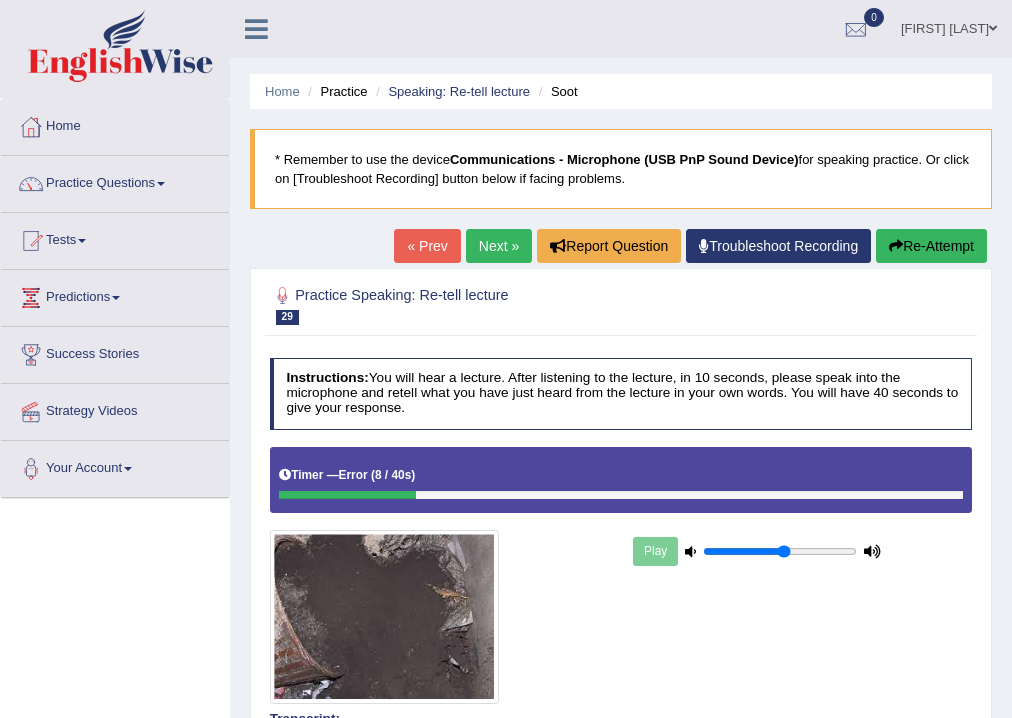 click on "Re-Attempt" at bounding box center (931, 246) 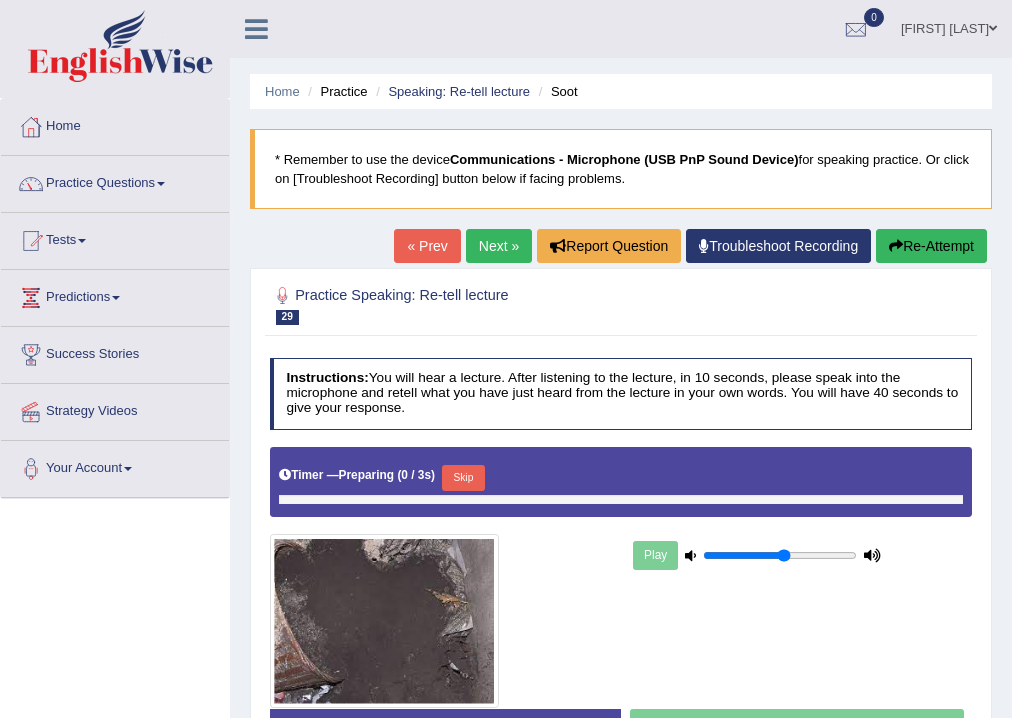 scroll, scrollTop: 0, scrollLeft: 0, axis: both 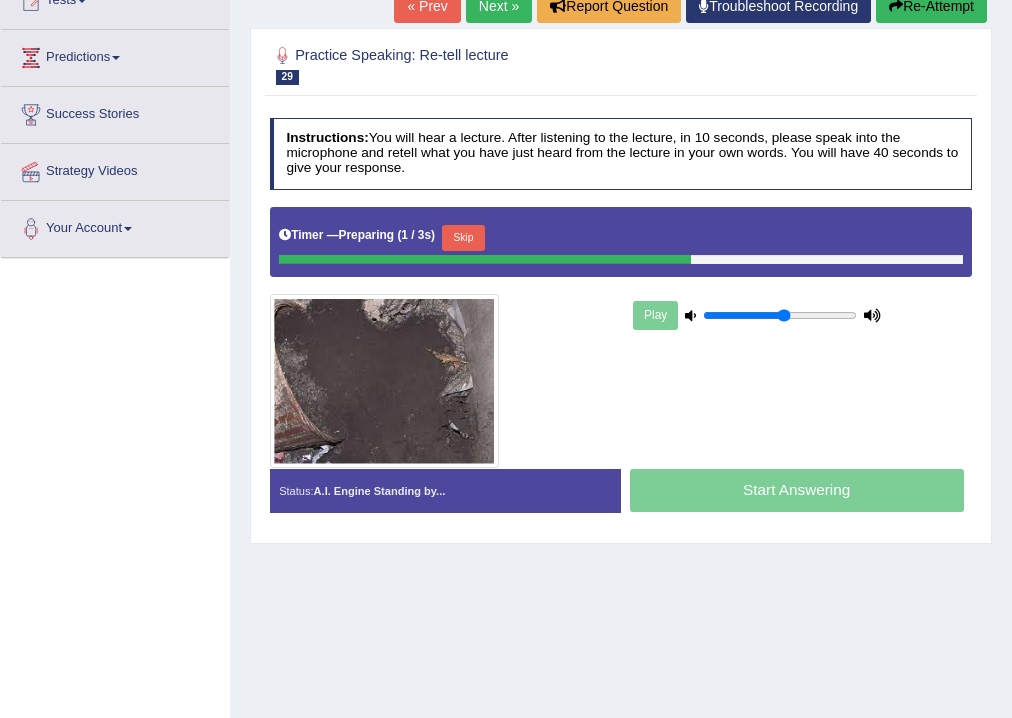 click on "Skip" at bounding box center (463, 238) 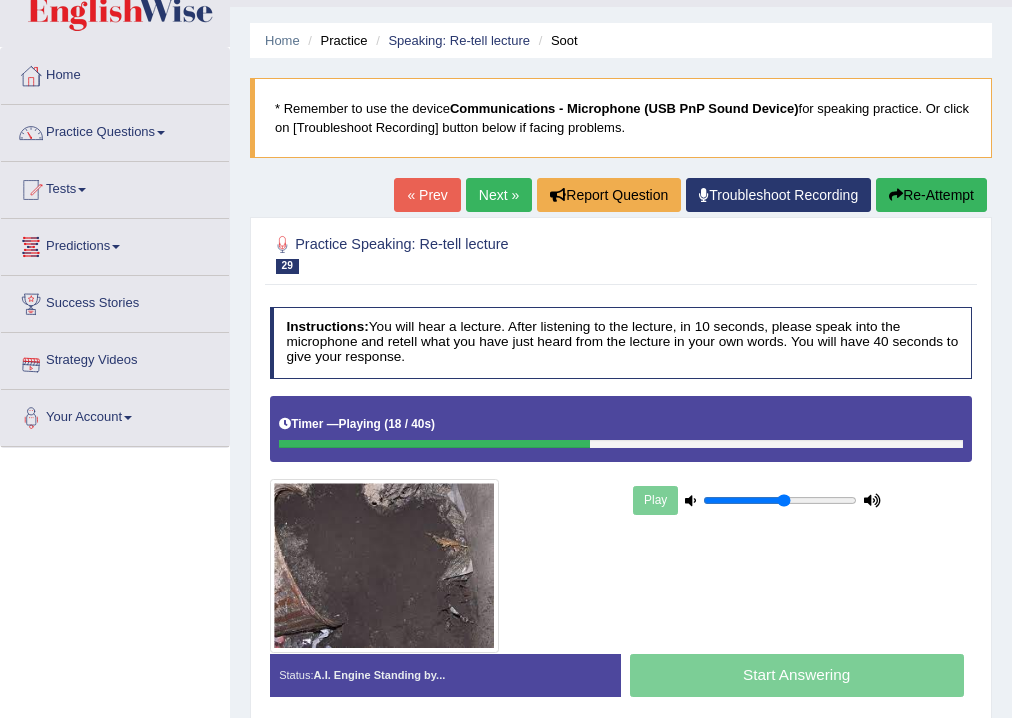 scroll, scrollTop: 80, scrollLeft: 0, axis: vertical 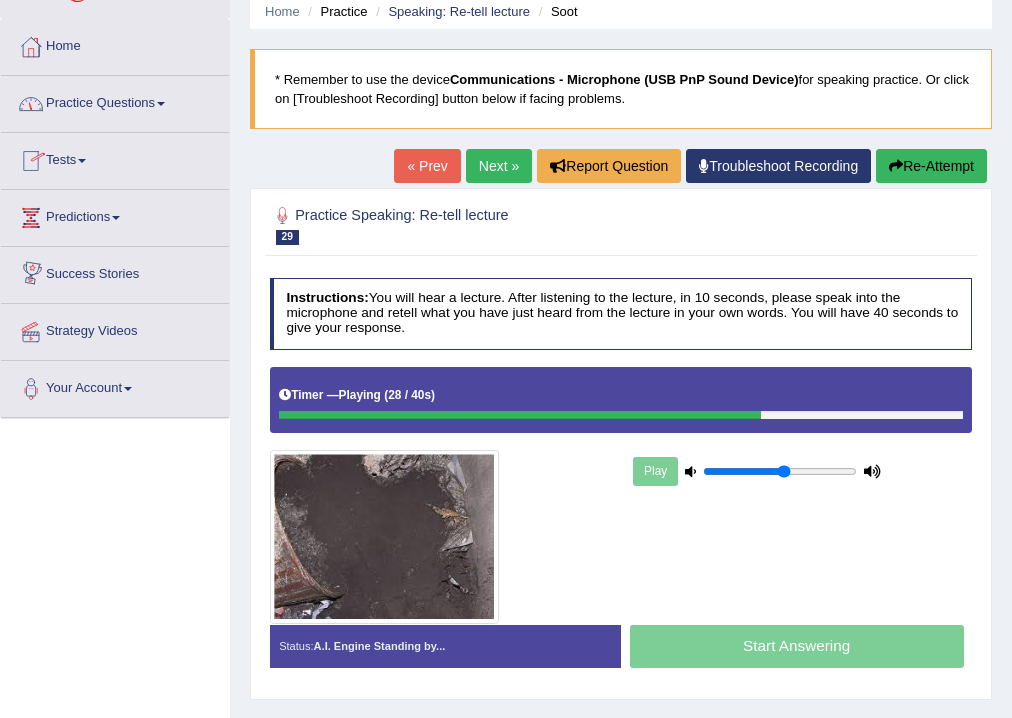click at bounding box center (520, 415) 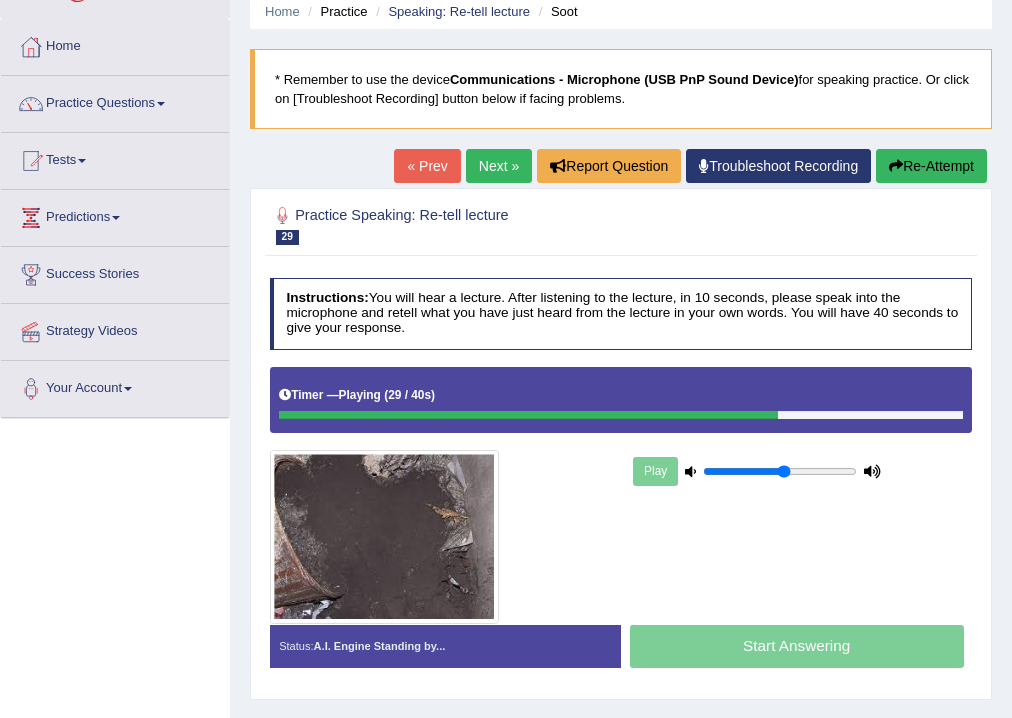 drag, startPoint x: 952, startPoint y: 136, endPoint x: 932, endPoint y: 178, distance: 46.518814 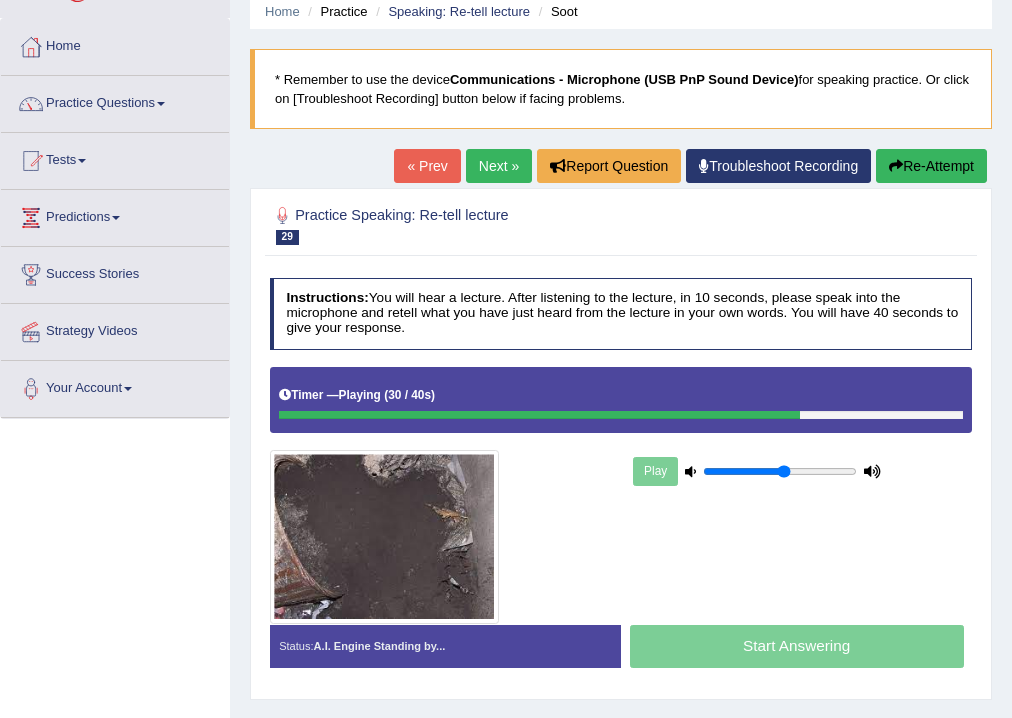 click on "Next »" at bounding box center (499, 166) 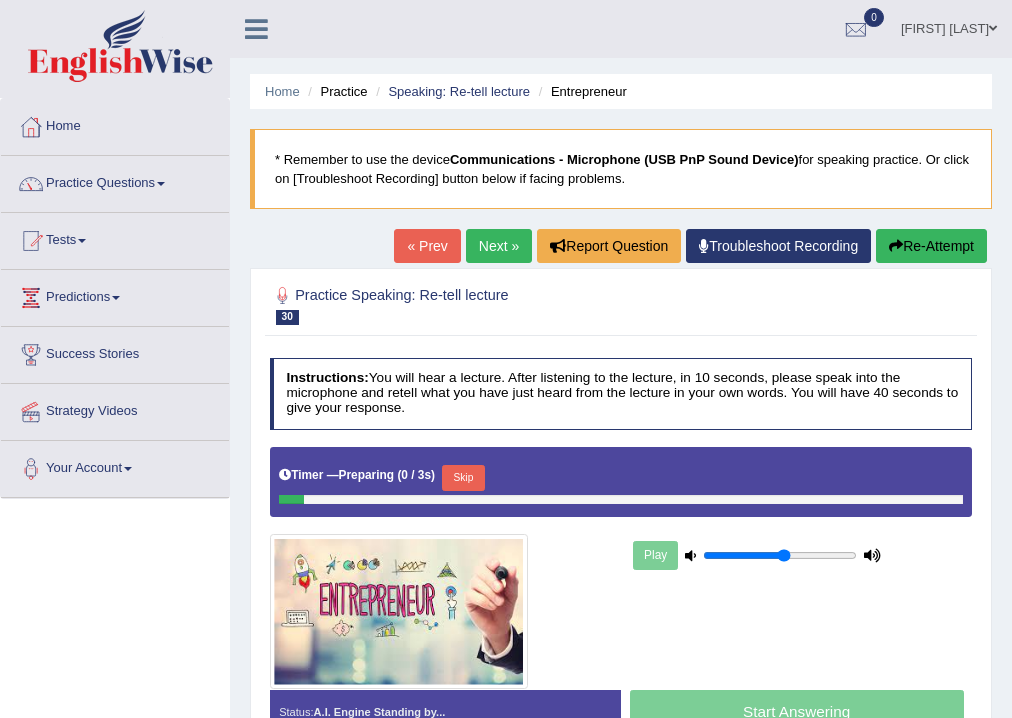 scroll, scrollTop: 0, scrollLeft: 0, axis: both 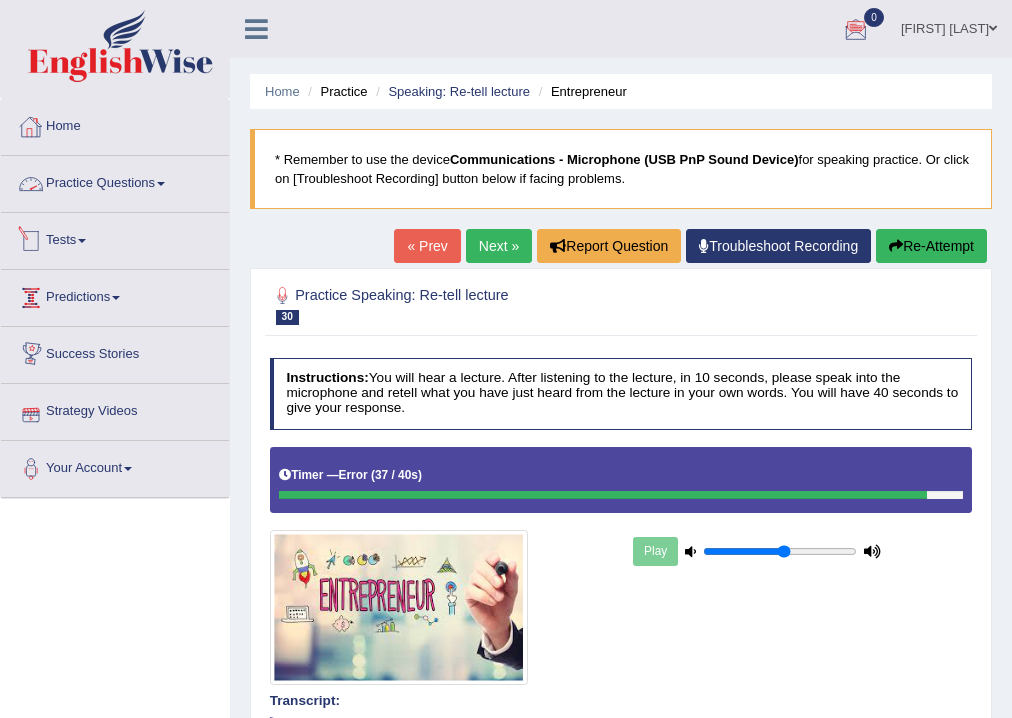 click on "Practice Questions" at bounding box center [115, 181] 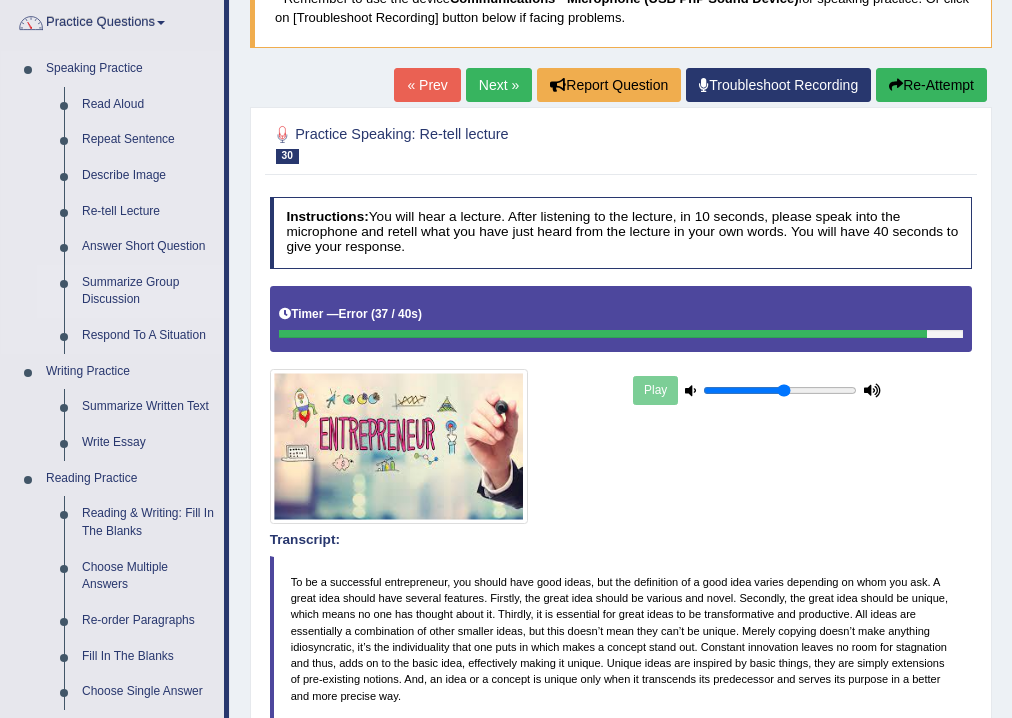 scroll, scrollTop: 160, scrollLeft: 0, axis: vertical 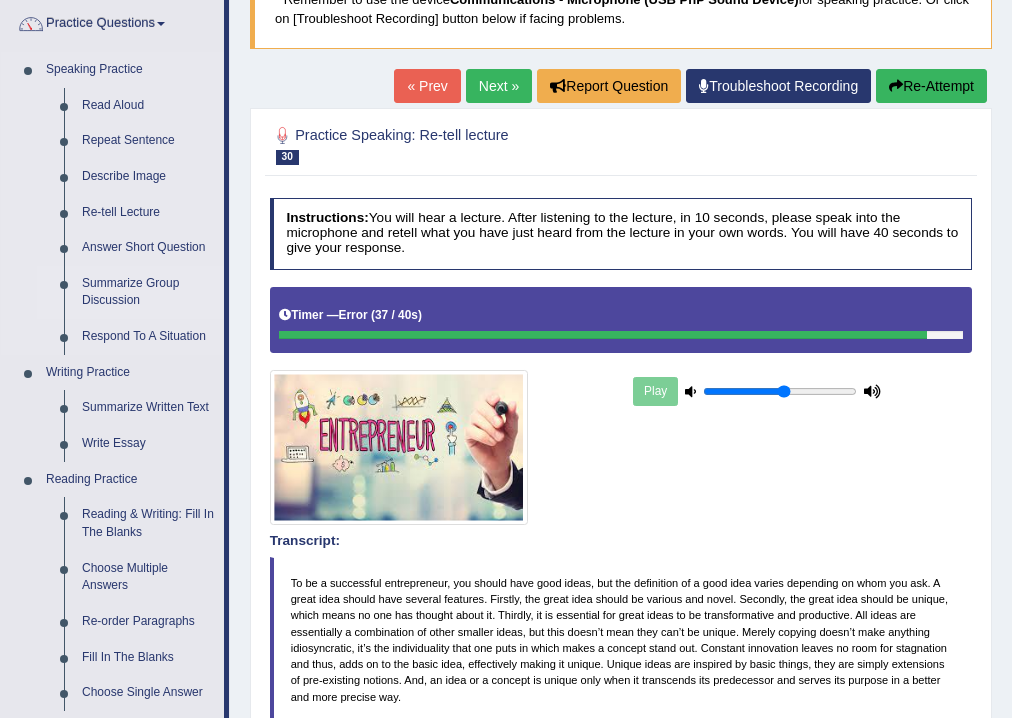 click on "Summarize Group Discussion" at bounding box center [148, 292] 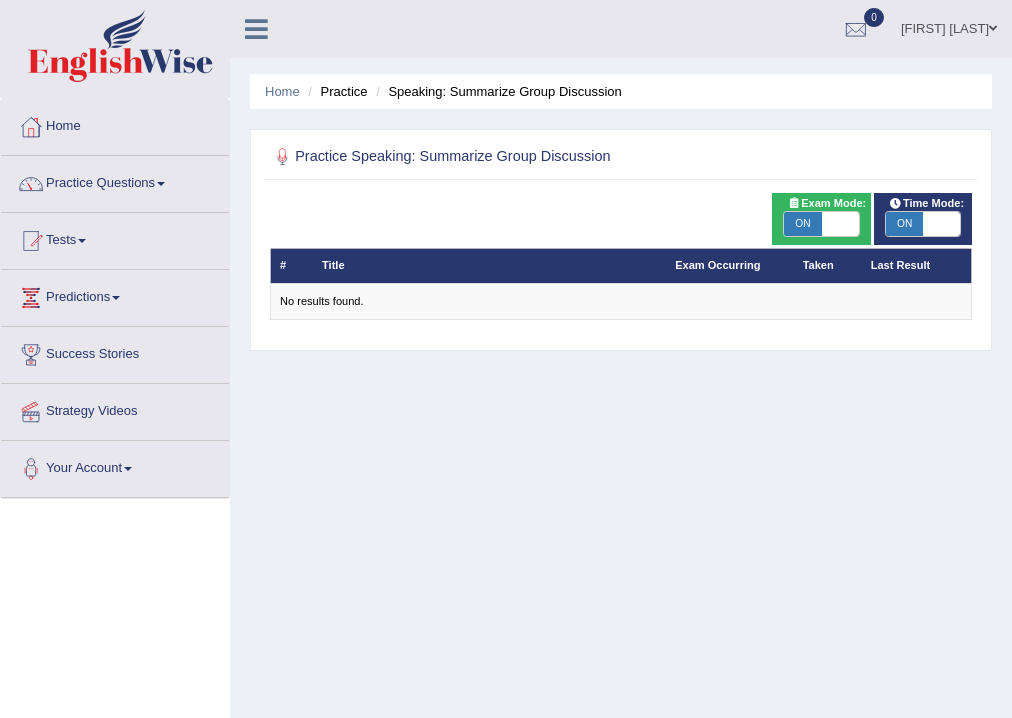 scroll, scrollTop: 0, scrollLeft: 0, axis: both 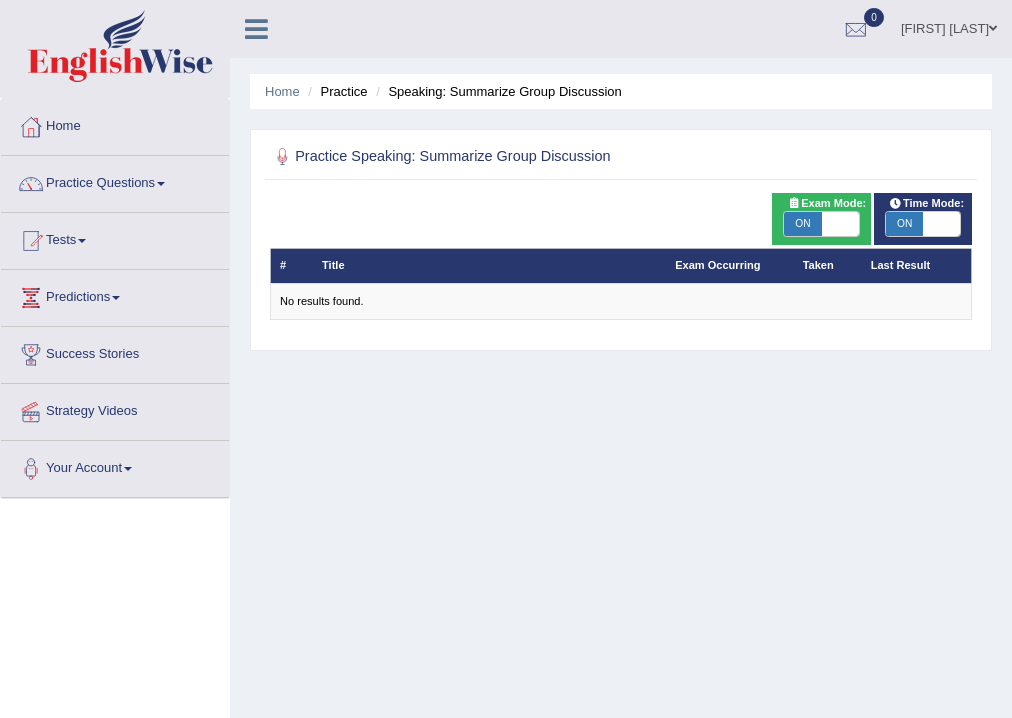 click on "ON" at bounding box center (802, 224) 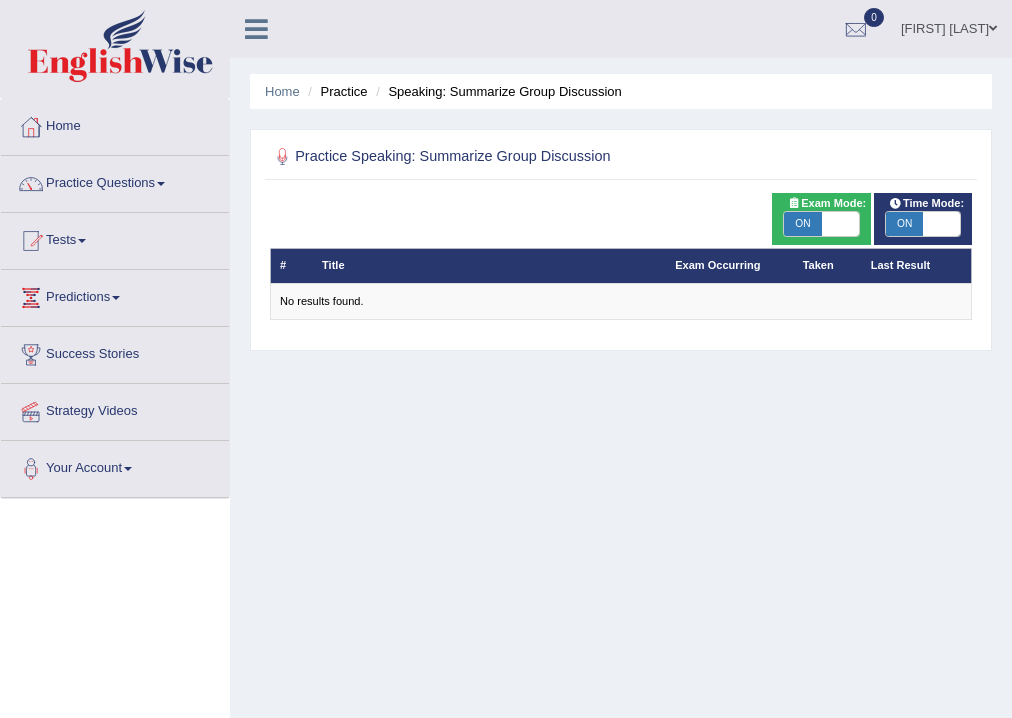 checkbox on "false" 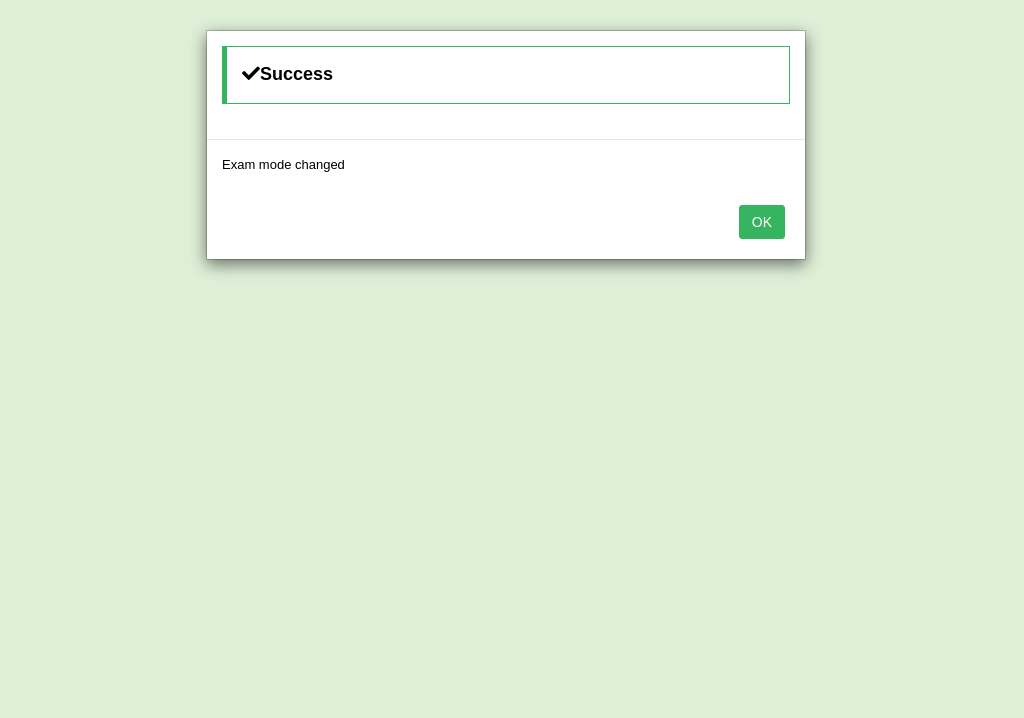click on "OK" at bounding box center [762, 222] 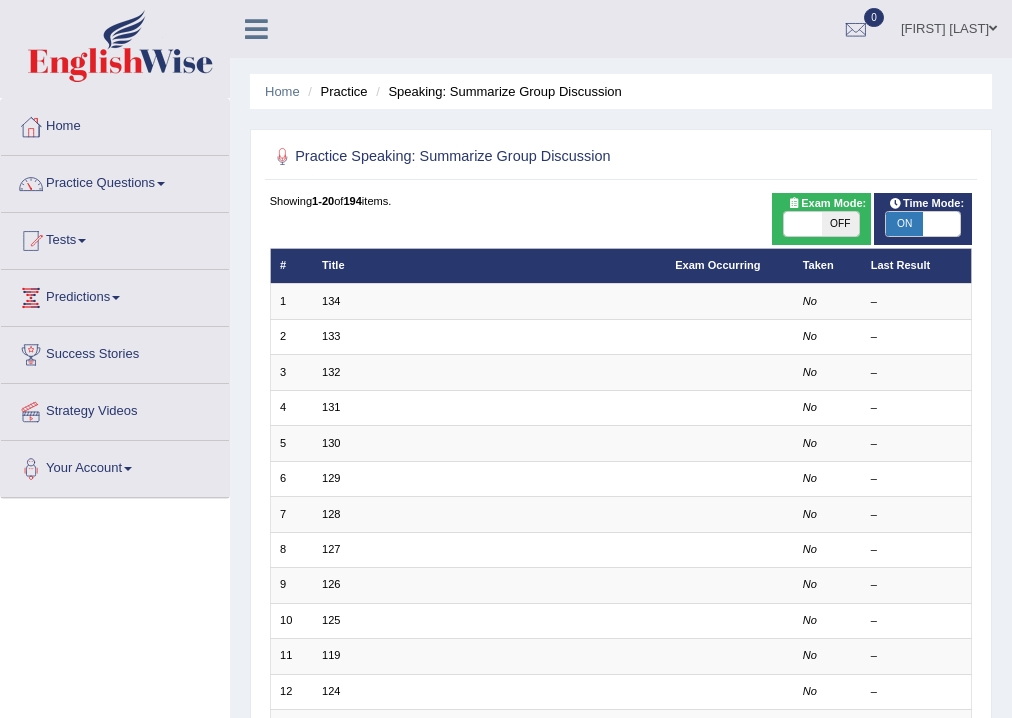 scroll, scrollTop: 160, scrollLeft: 0, axis: vertical 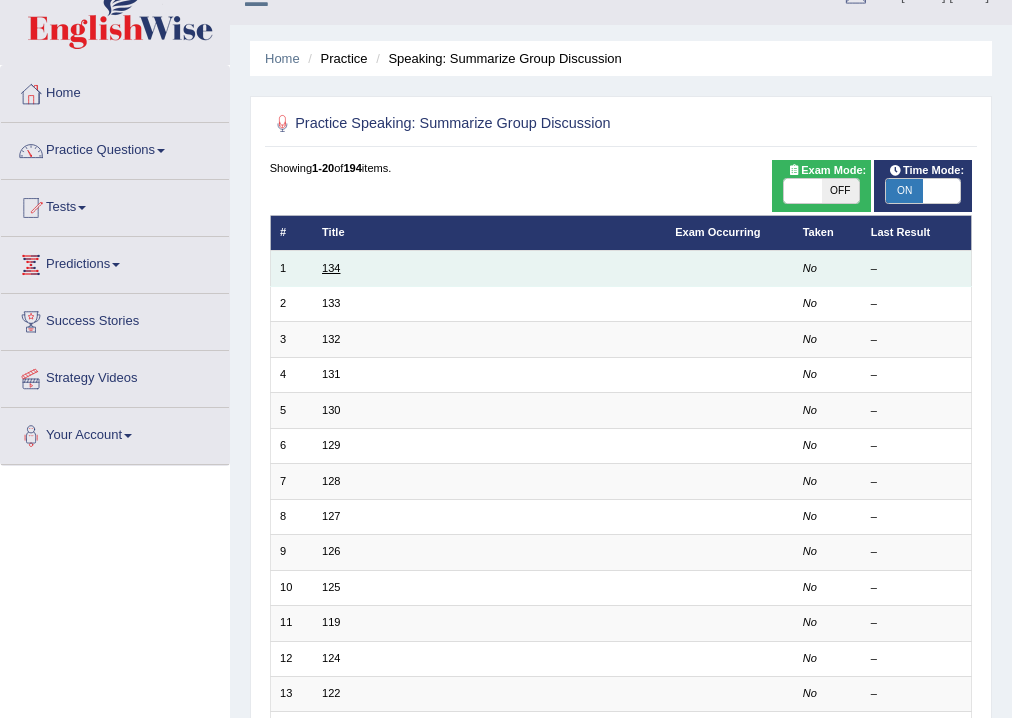 click on "134" at bounding box center (331, 268) 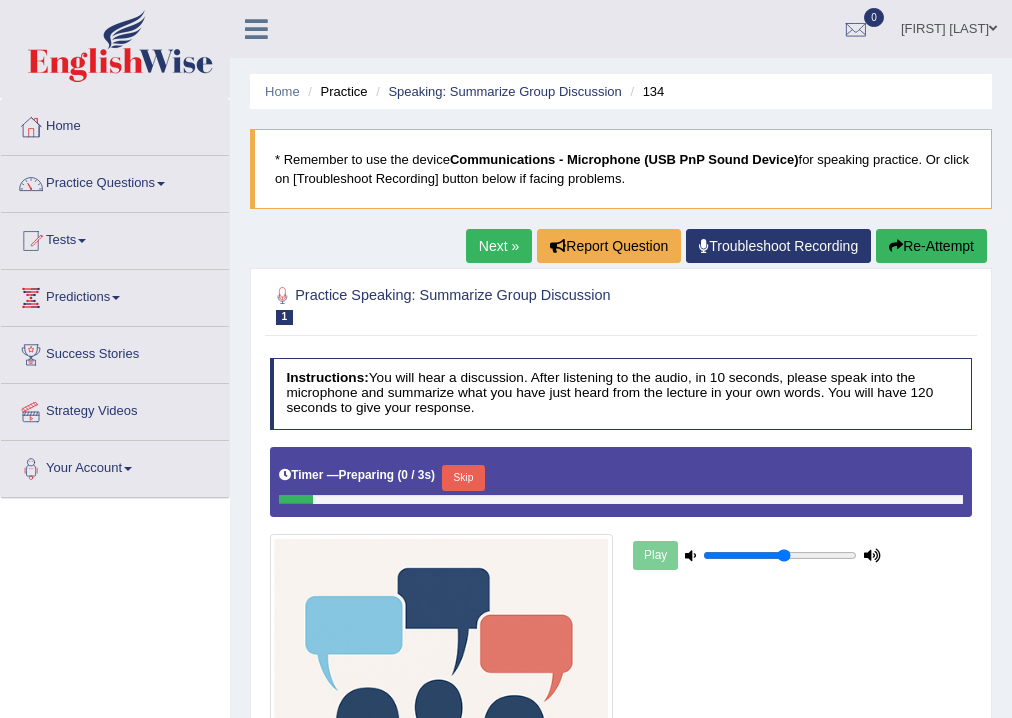 scroll, scrollTop: 0, scrollLeft: 0, axis: both 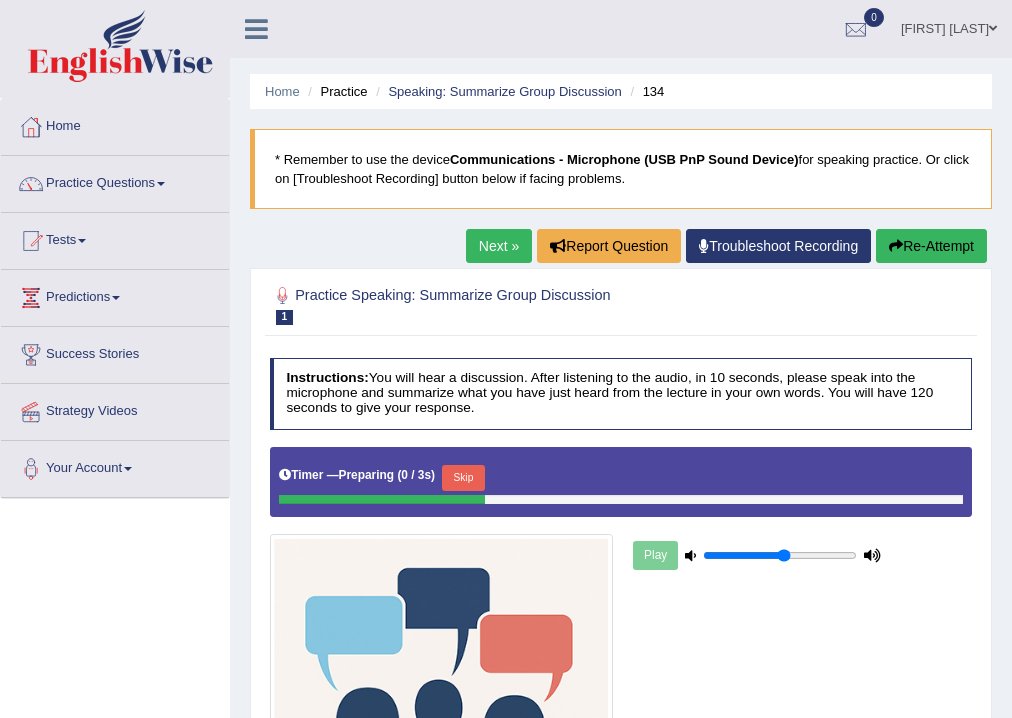 click on "Skip" at bounding box center [463, 478] 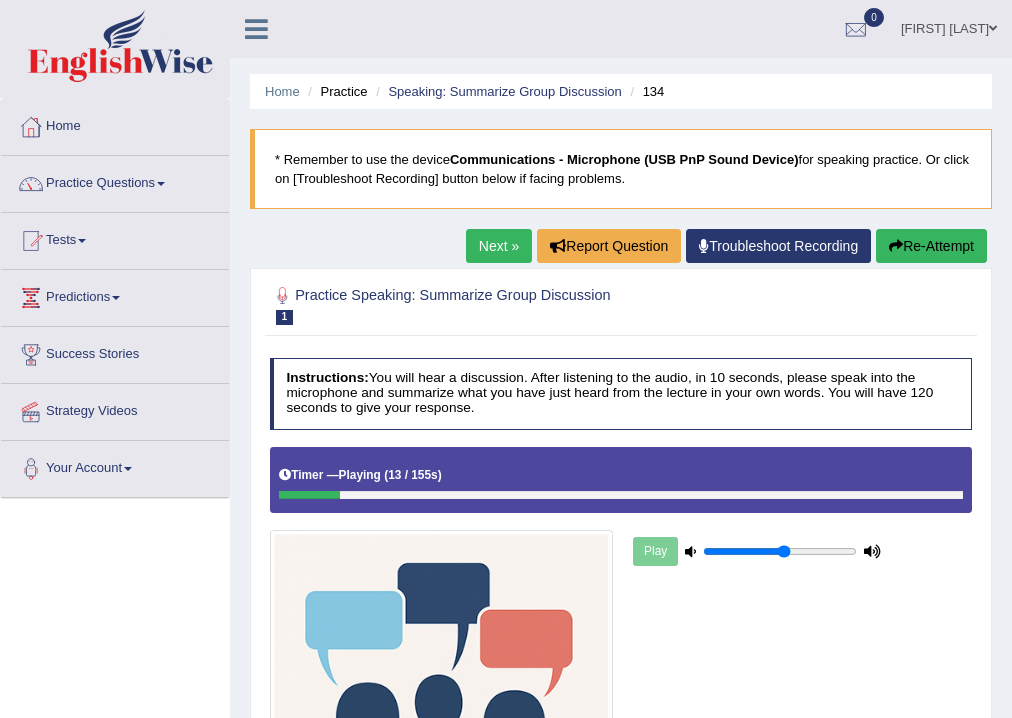 click on "Re-Attempt" at bounding box center [931, 246] 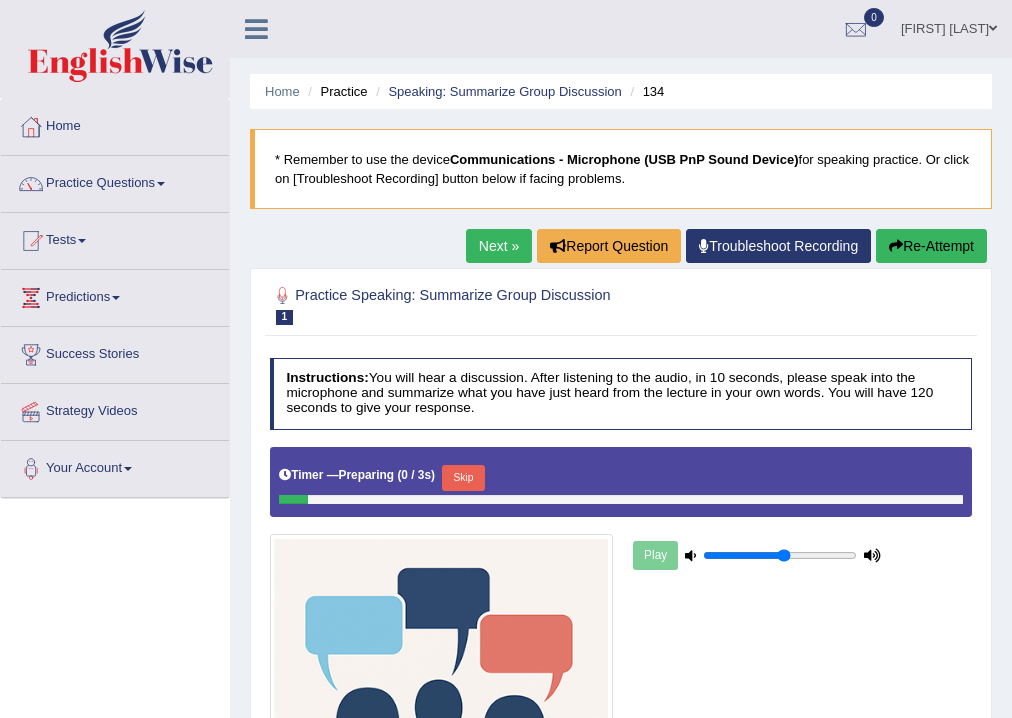 scroll, scrollTop: 0, scrollLeft: 0, axis: both 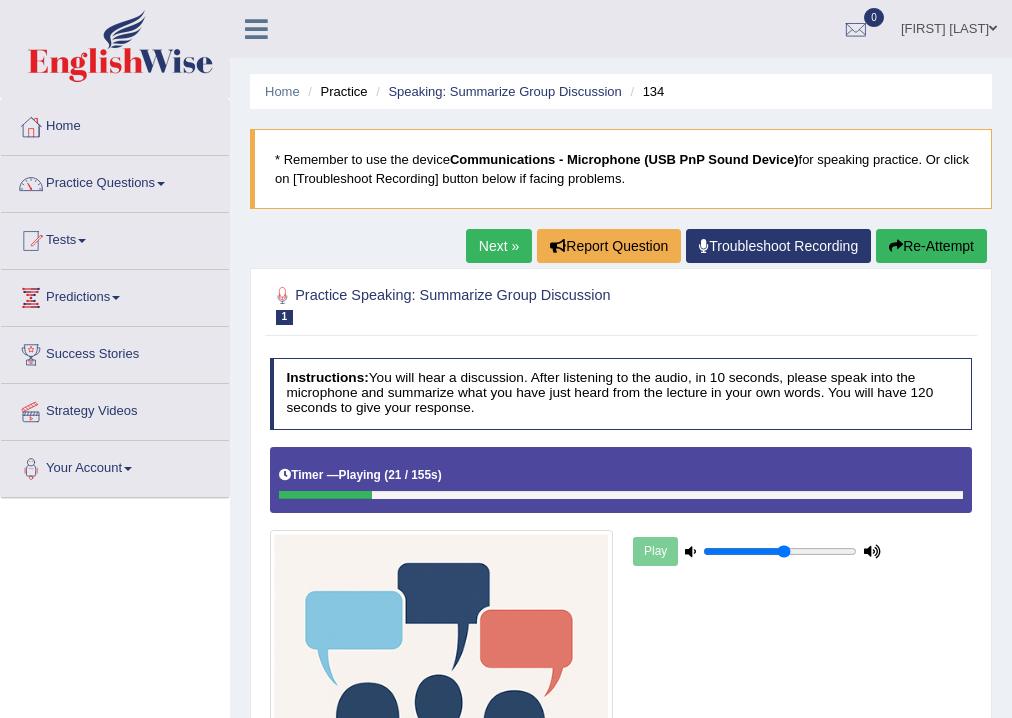 click on "Re-Attempt" at bounding box center [931, 246] 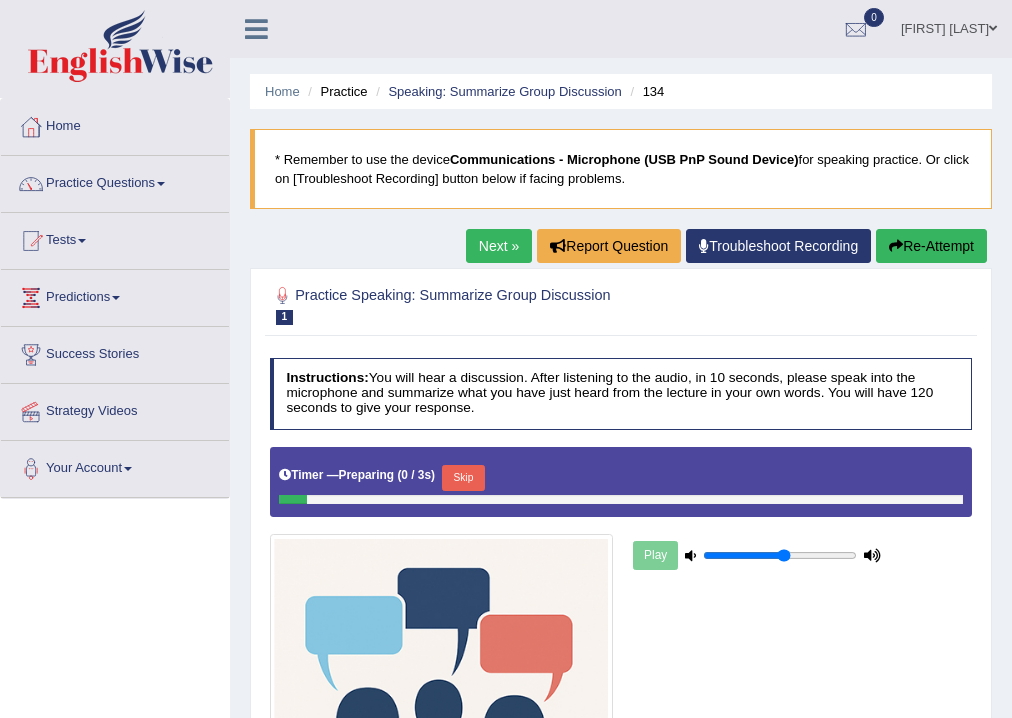 scroll, scrollTop: 0, scrollLeft: 0, axis: both 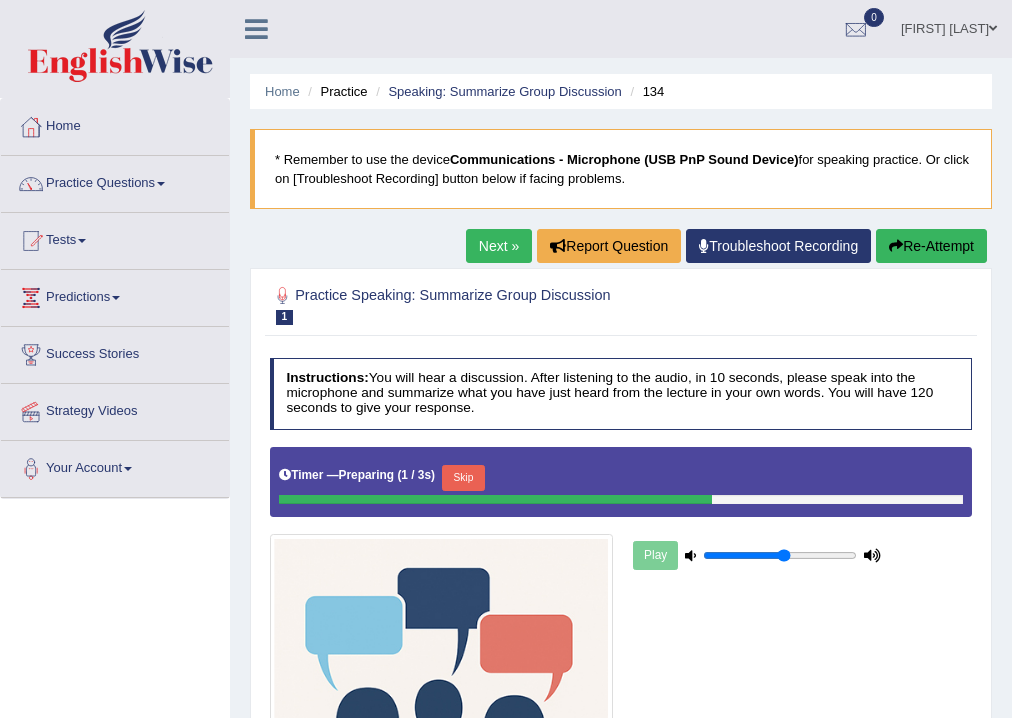 click on "Skip" at bounding box center [463, 478] 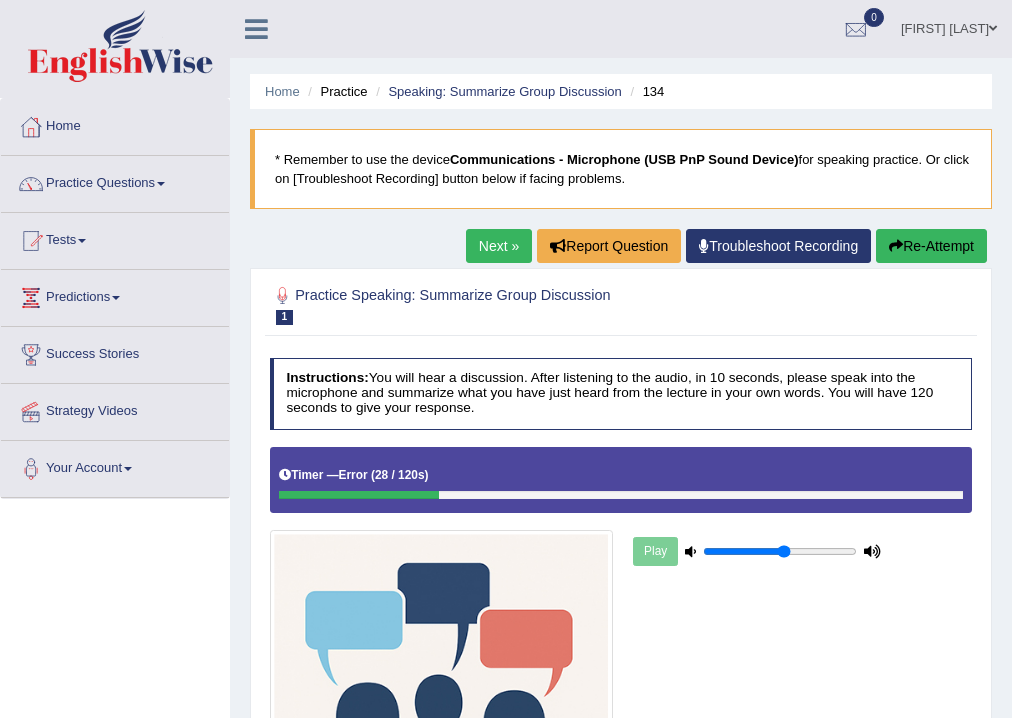click on "Re-Attempt" at bounding box center (931, 246) 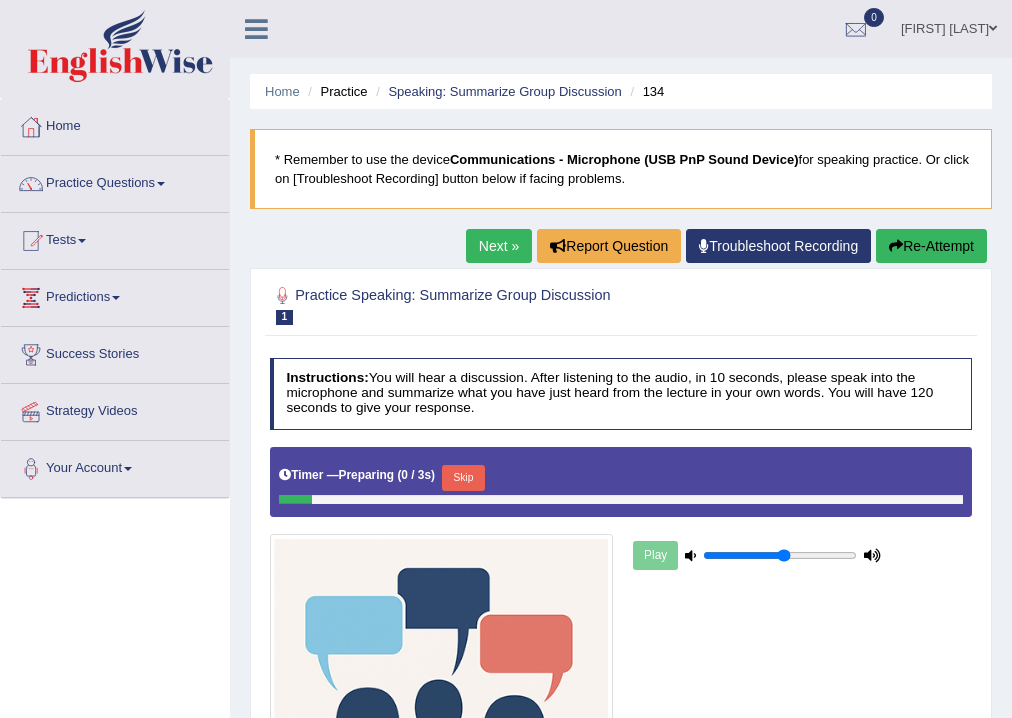 scroll, scrollTop: 0, scrollLeft: 0, axis: both 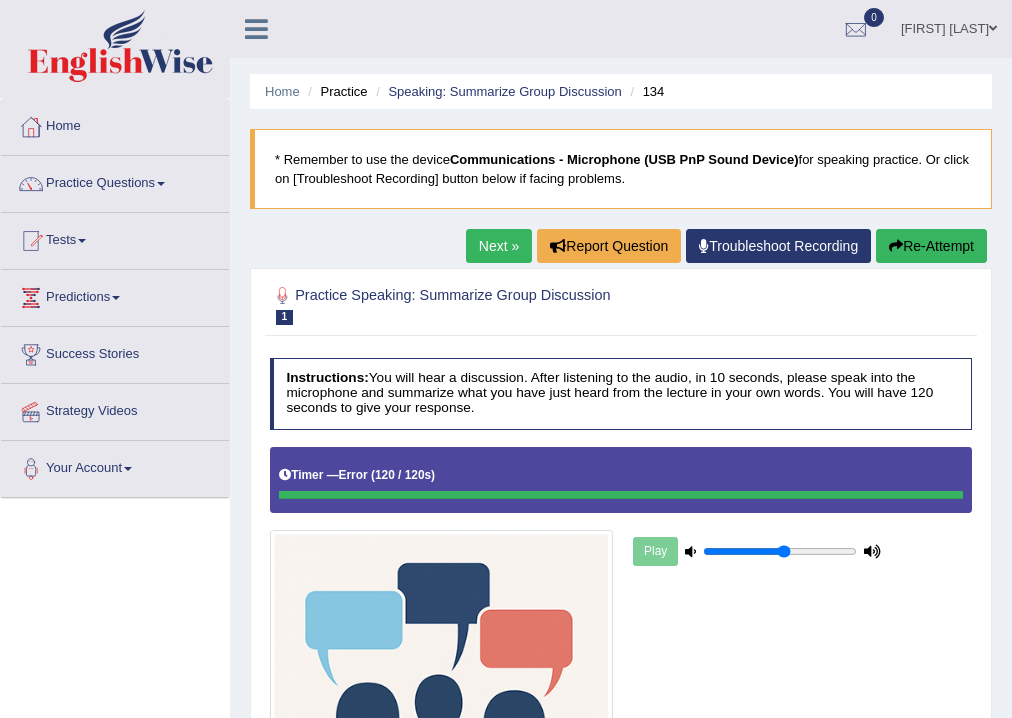 click on "Re-Attempt" at bounding box center (931, 246) 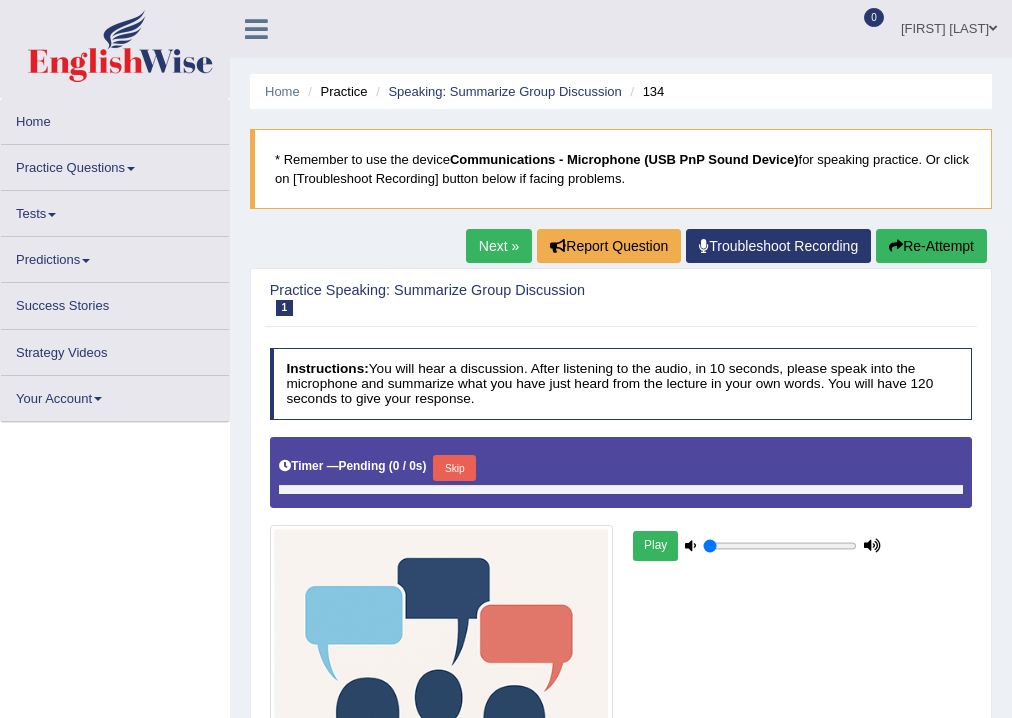 scroll, scrollTop: 0, scrollLeft: 0, axis: both 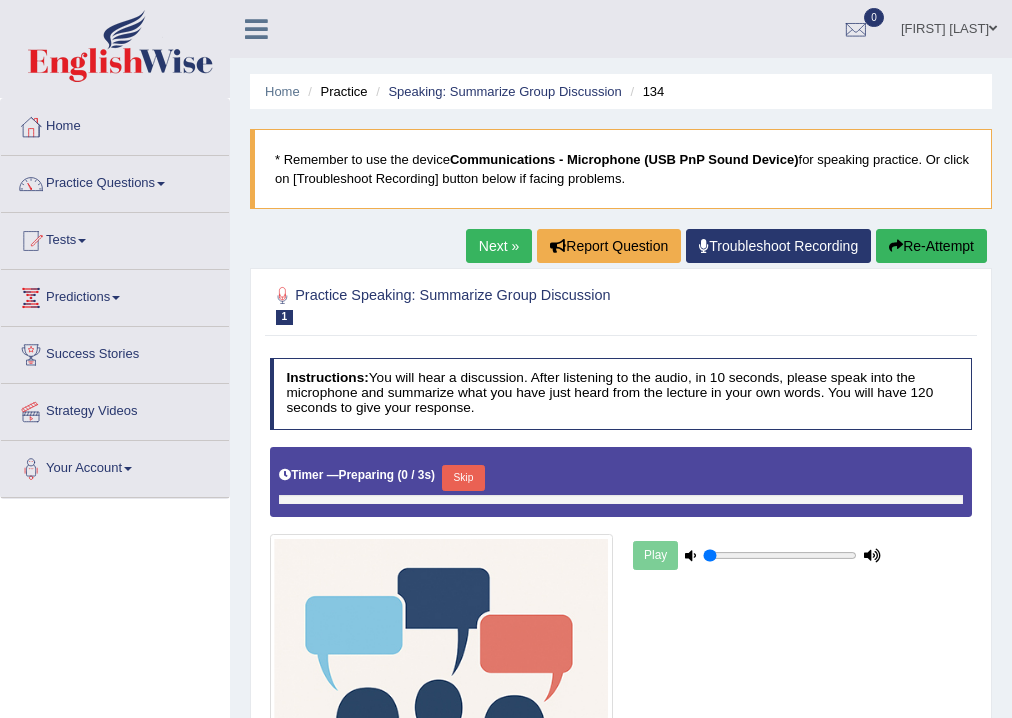 type on "0.55" 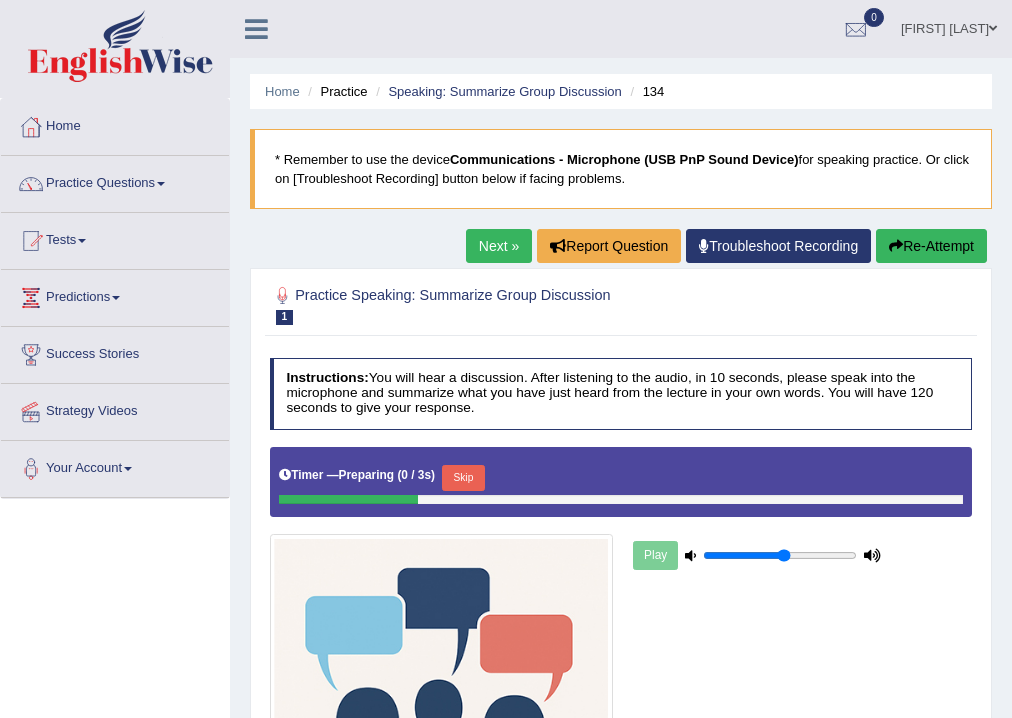 scroll, scrollTop: 0, scrollLeft: 0, axis: both 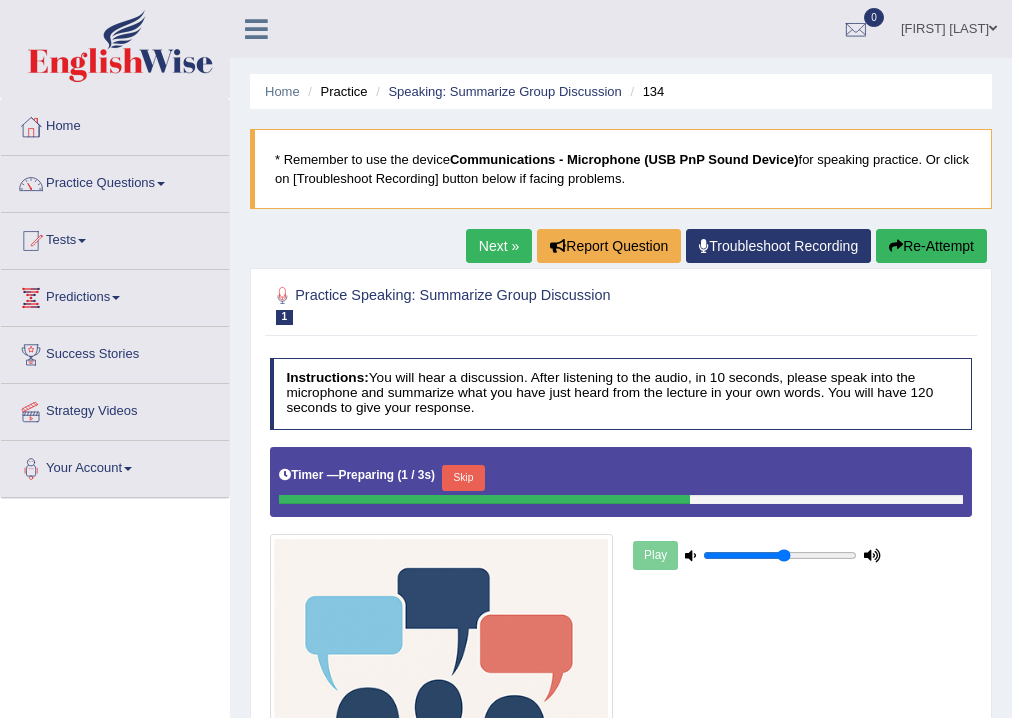 click on "Skip" at bounding box center [463, 478] 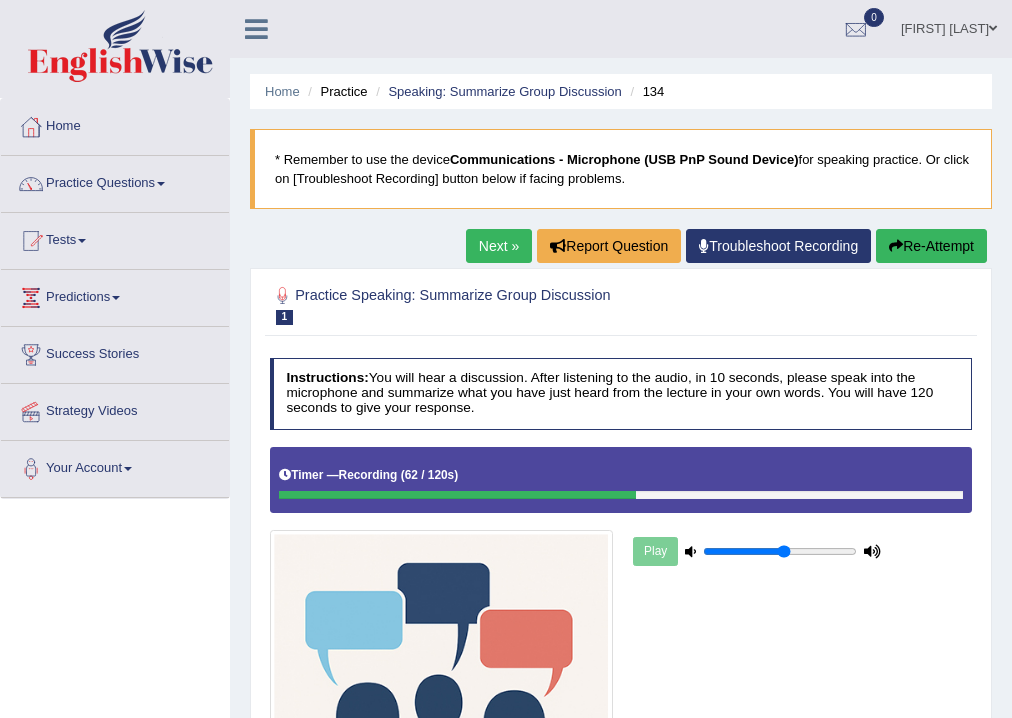 click on "Next »" at bounding box center [499, 246] 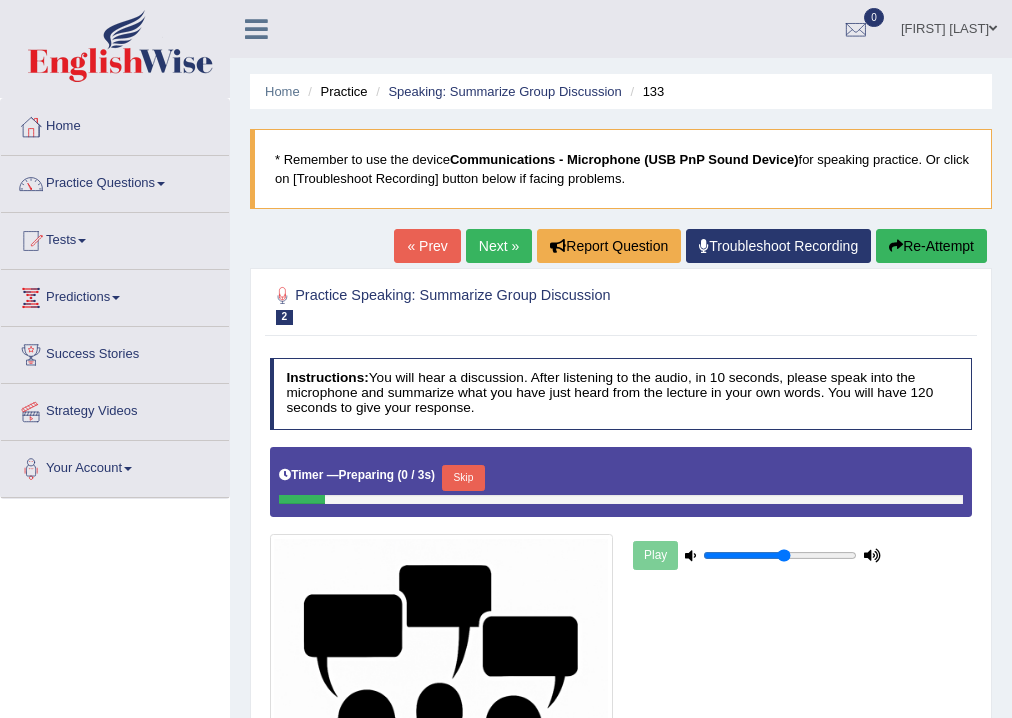 scroll, scrollTop: 0, scrollLeft: 0, axis: both 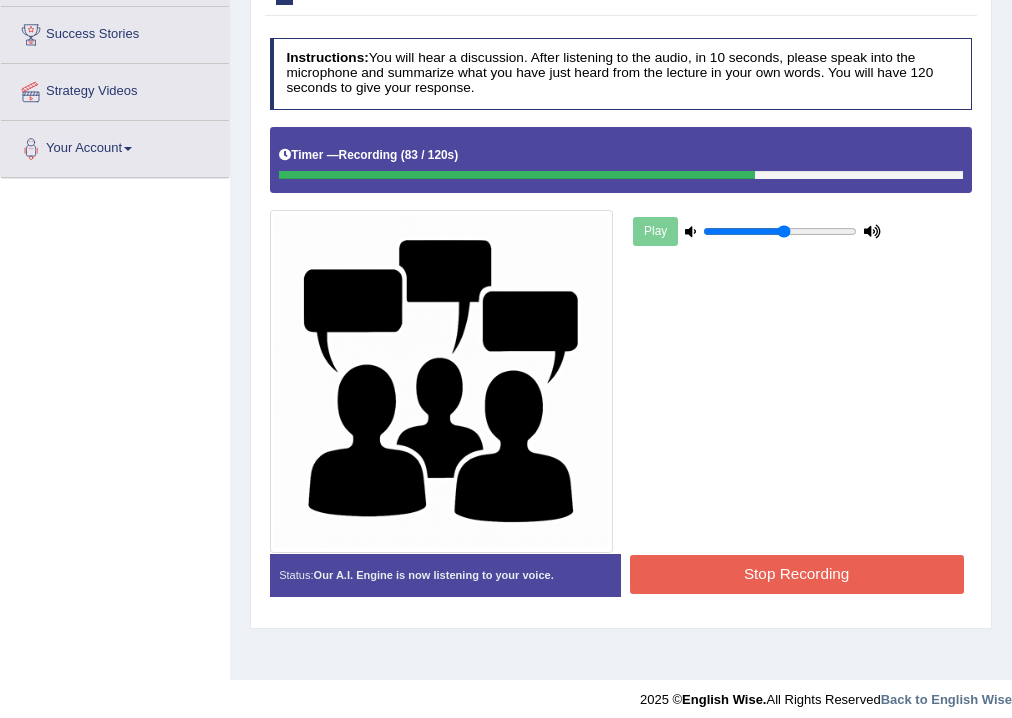 click on "Stop Recording" at bounding box center (797, 574) 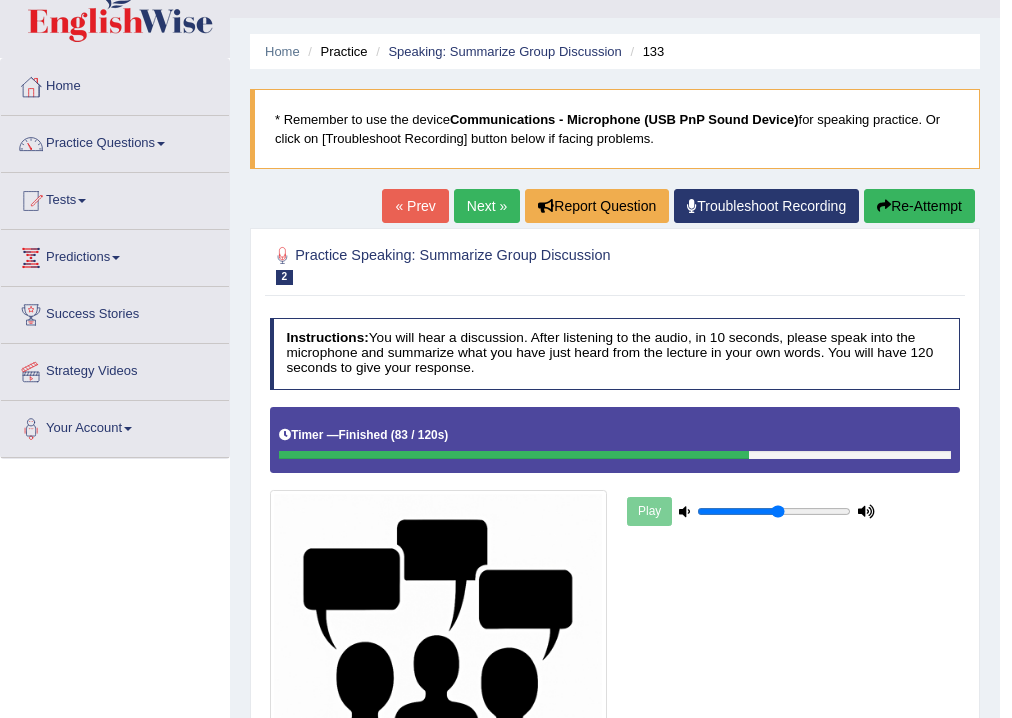 scroll, scrollTop: 0, scrollLeft: 0, axis: both 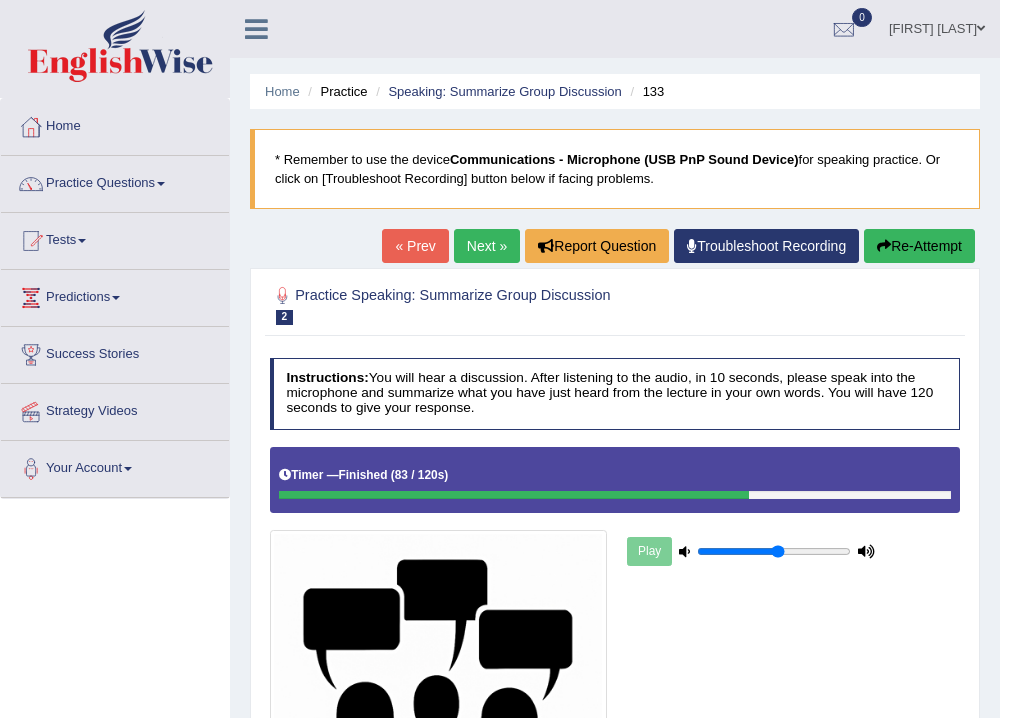 click on "Next »" at bounding box center [487, 246] 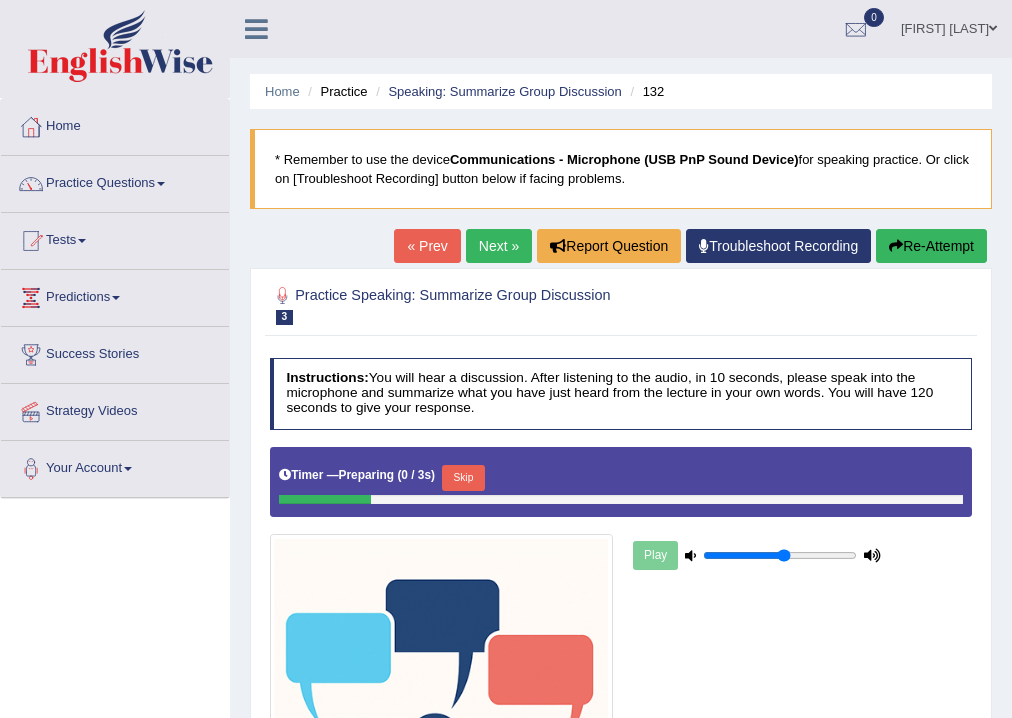 scroll, scrollTop: 0, scrollLeft: 0, axis: both 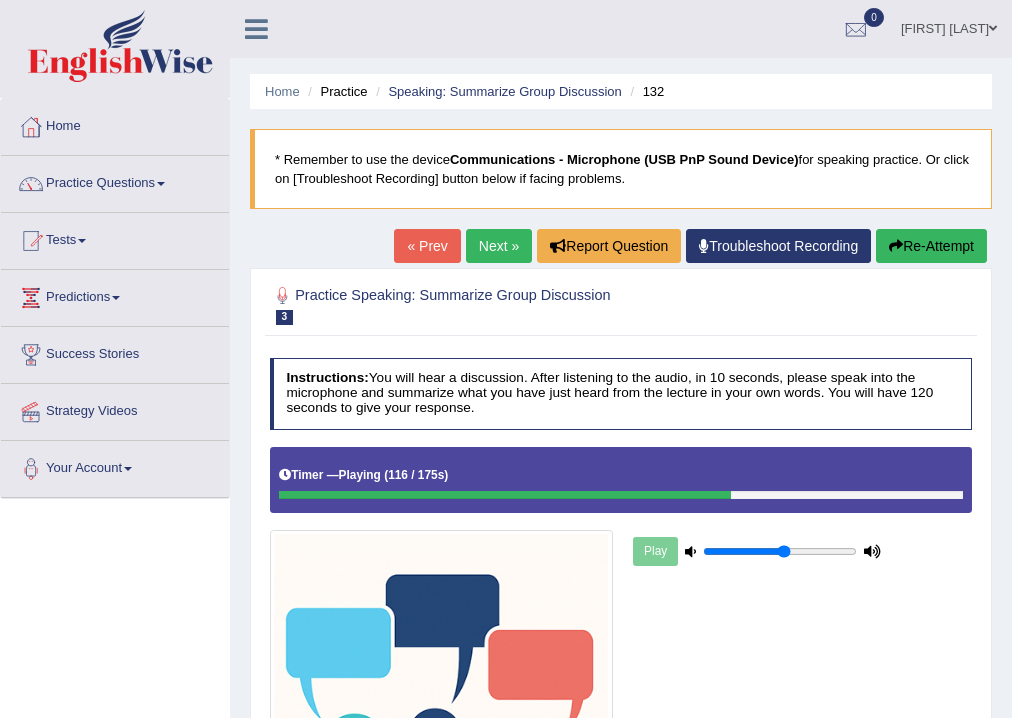 click on "Re-Attempt" at bounding box center (931, 246) 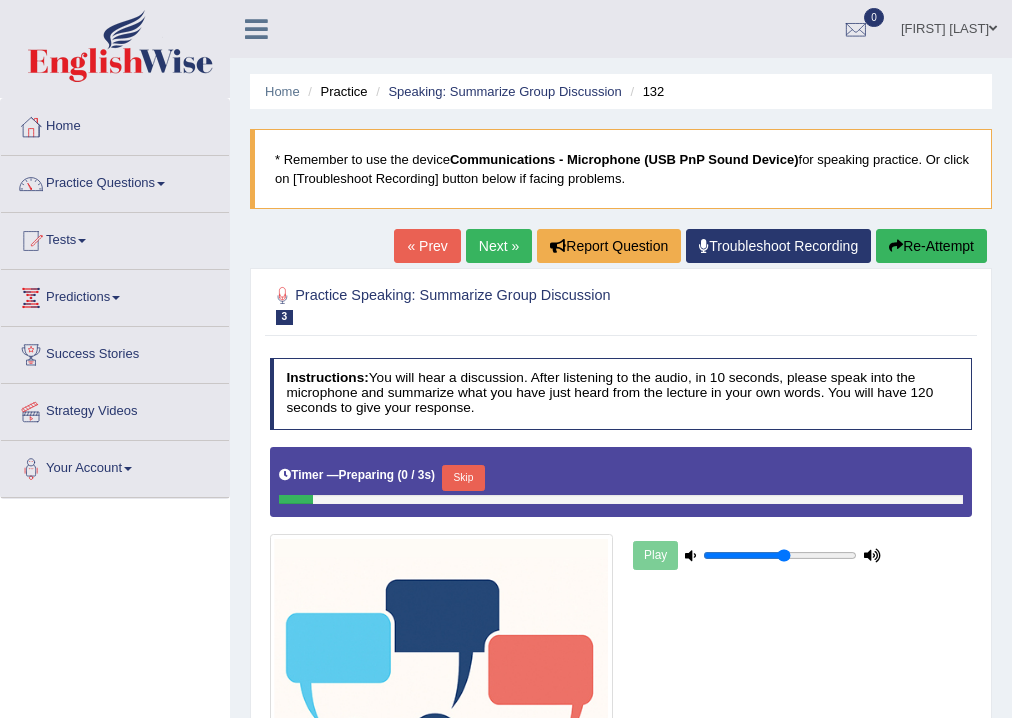 scroll, scrollTop: 0, scrollLeft: 0, axis: both 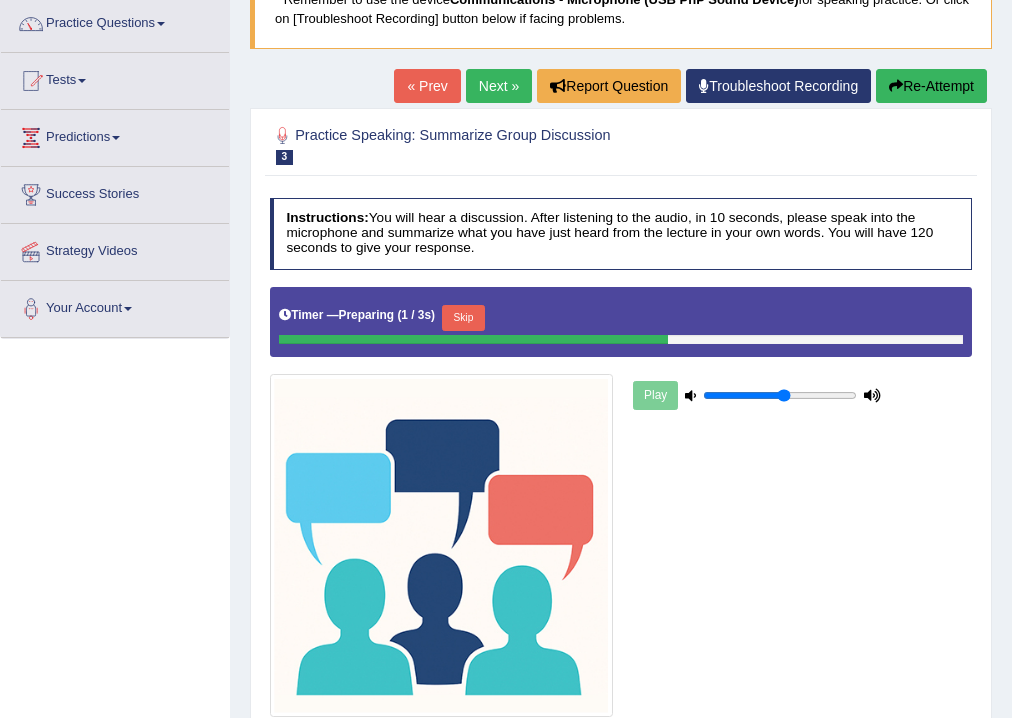 click on "Skip" at bounding box center (463, 318) 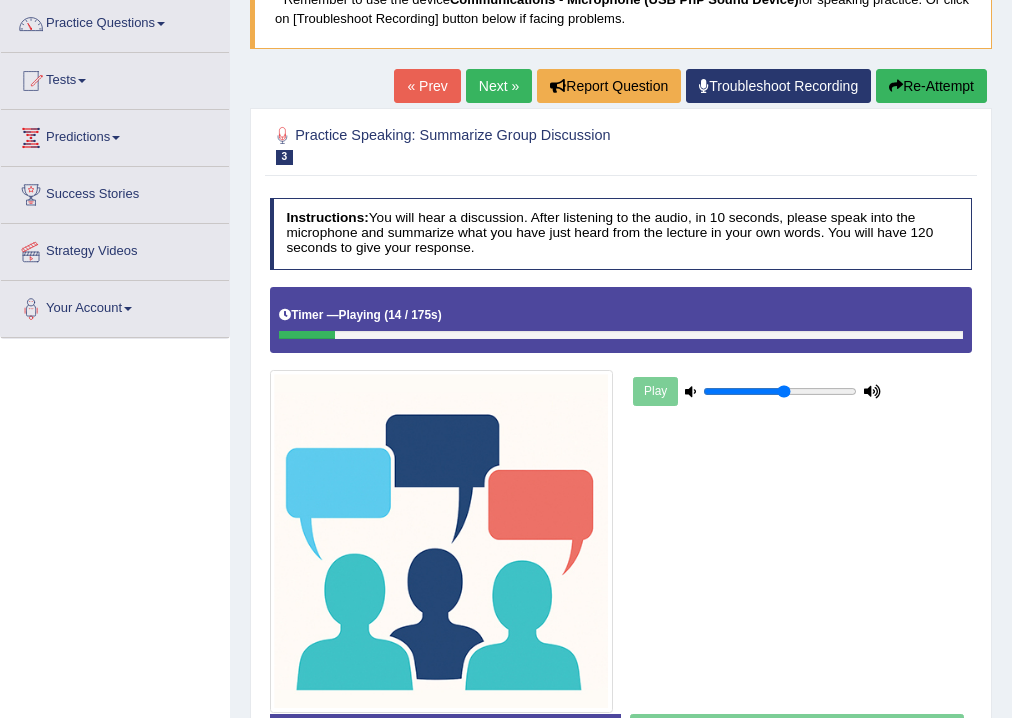 click on "Next »" at bounding box center (499, 86) 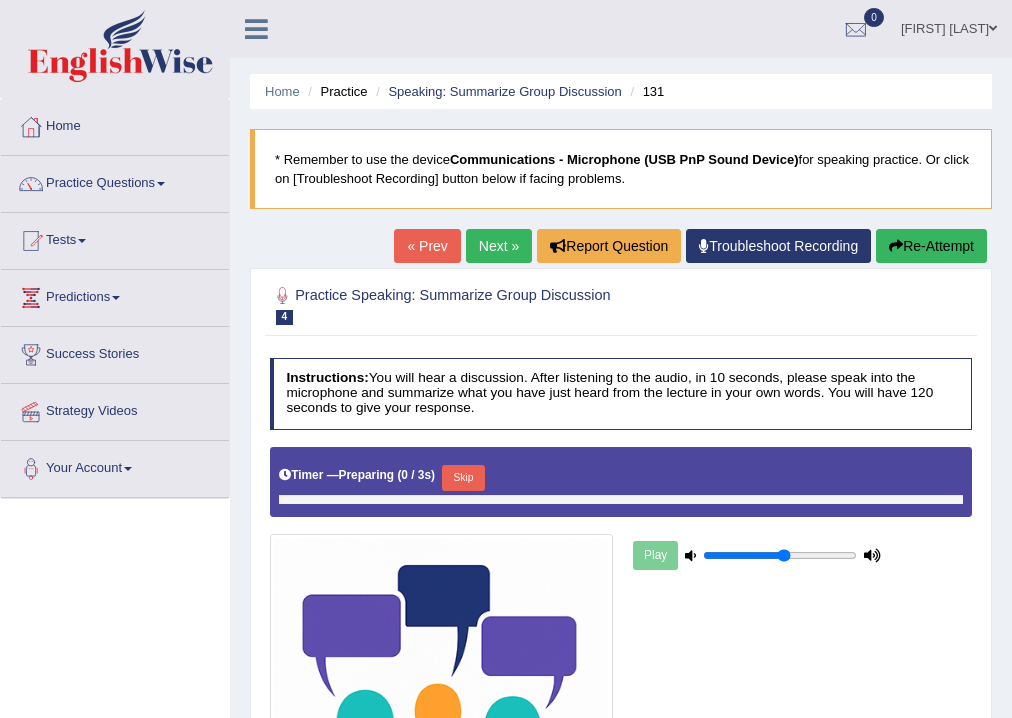 scroll, scrollTop: 0, scrollLeft: 0, axis: both 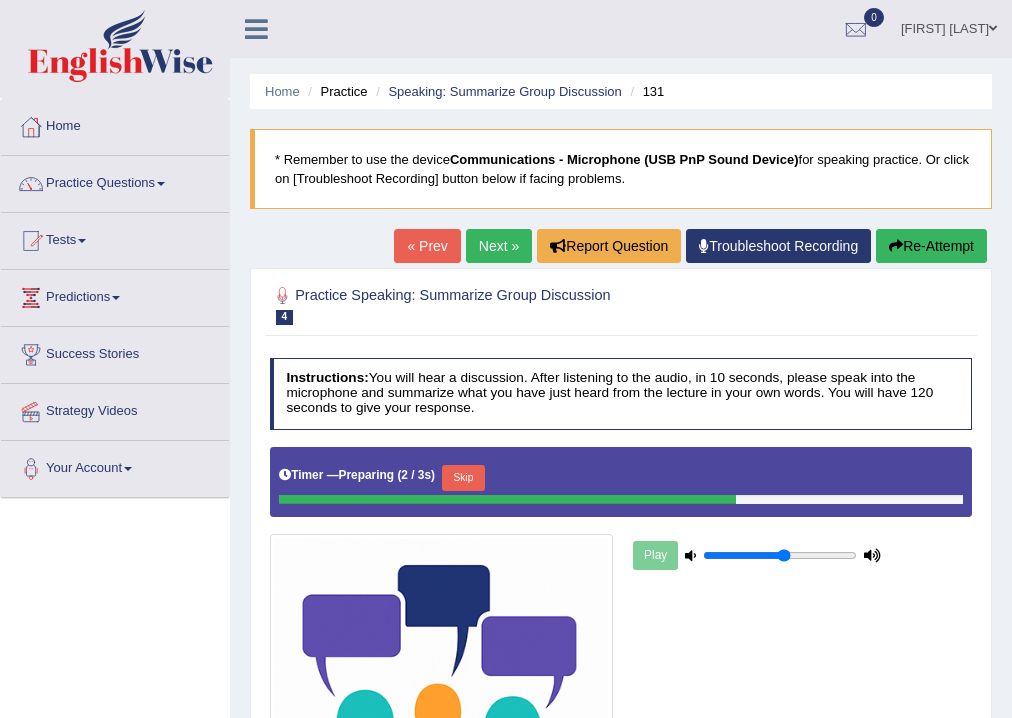click on "Skip" at bounding box center (463, 478) 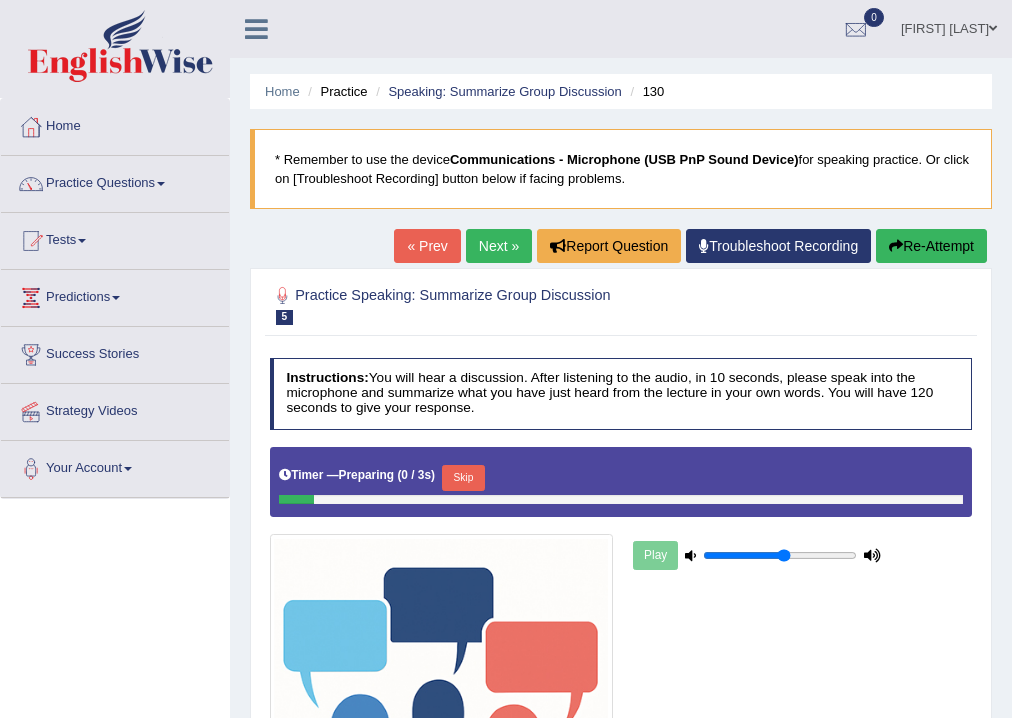 scroll, scrollTop: 0, scrollLeft: 0, axis: both 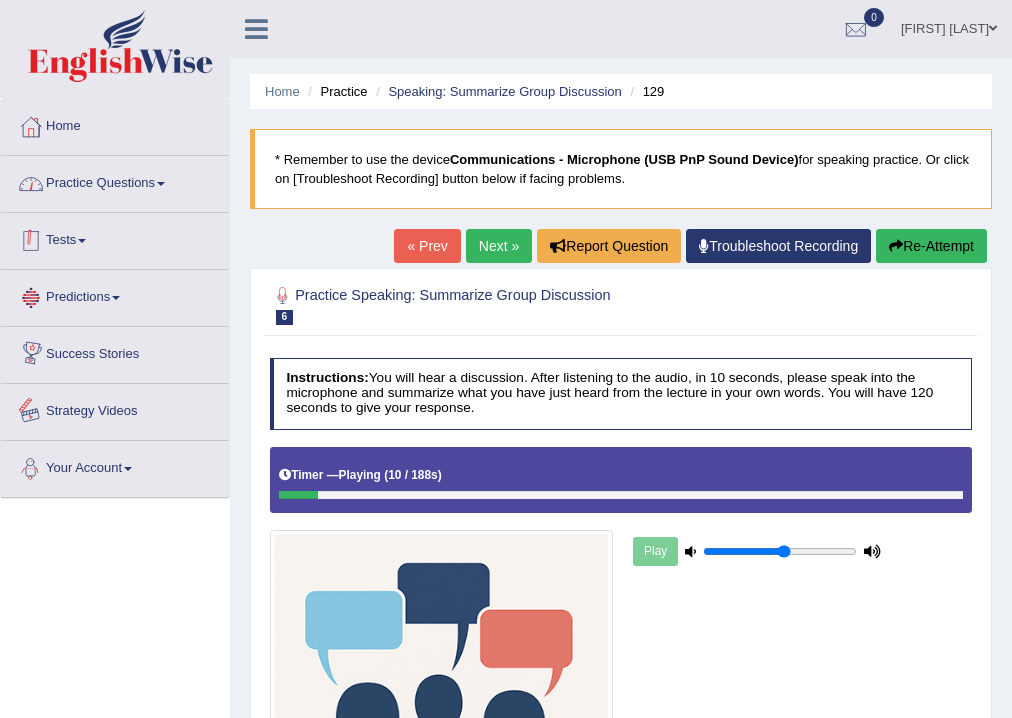 click on "Practice Questions" at bounding box center [115, 181] 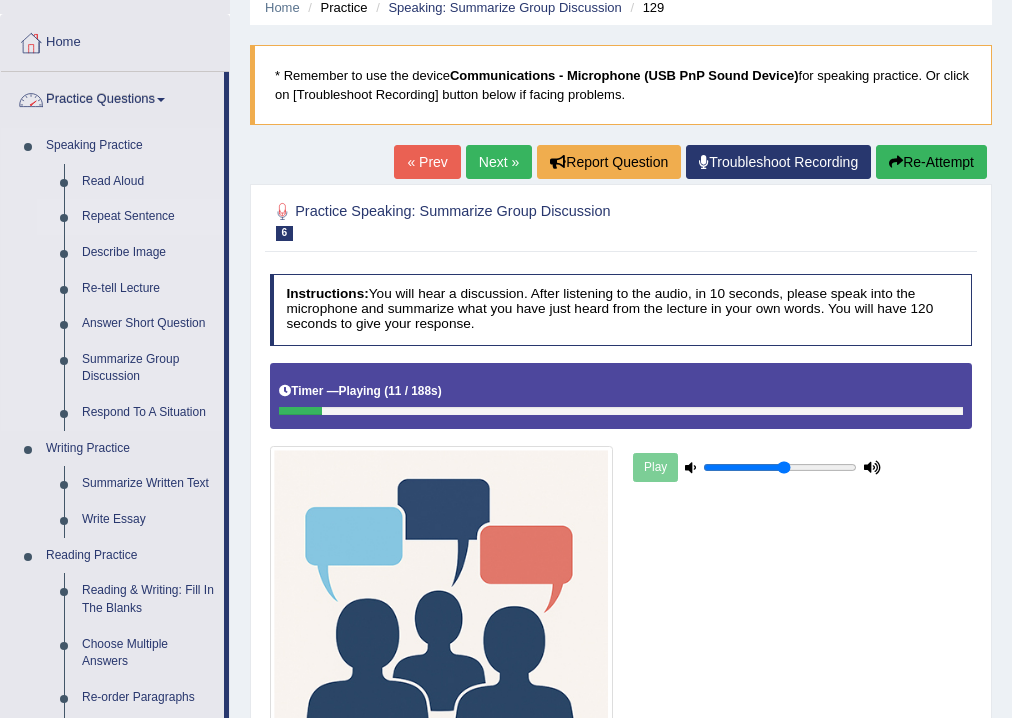scroll, scrollTop: 160, scrollLeft: 0, axis: vertical 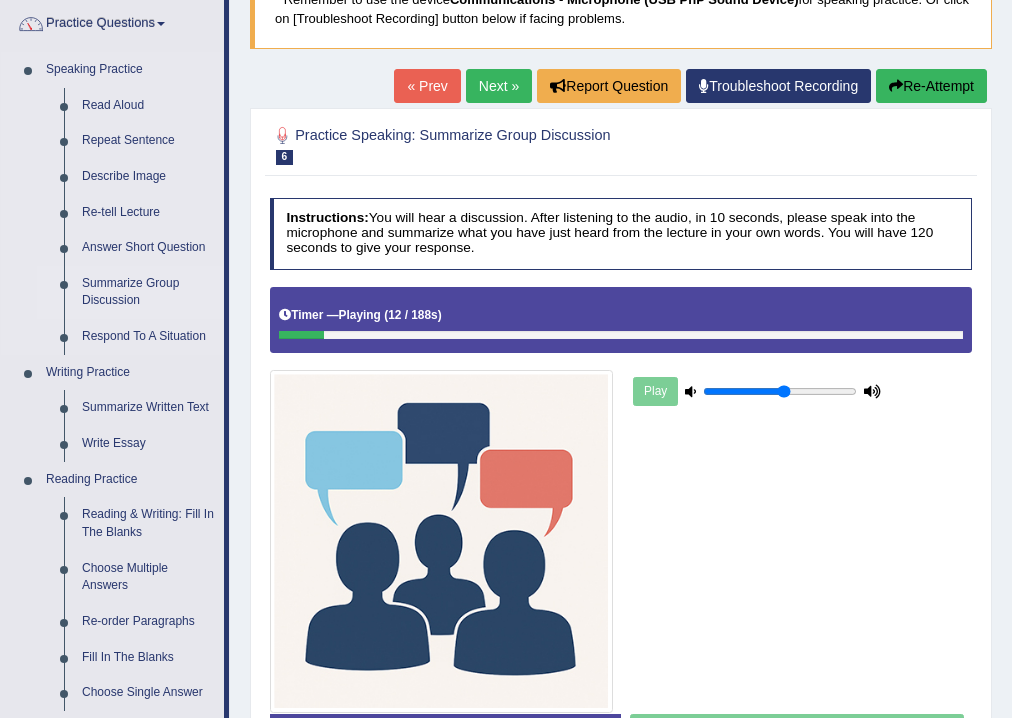 click on "Summarize Group Discussion" at bounding box center [148, 292] 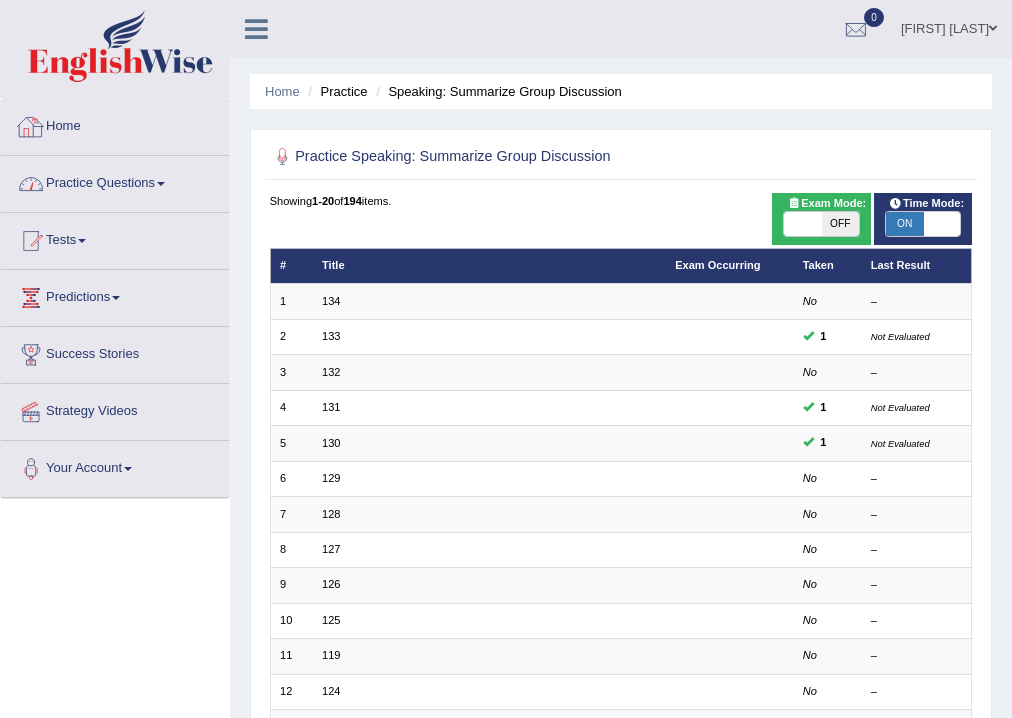 scroll, scrollTop: 0, scrollLeft: 0, axis: both 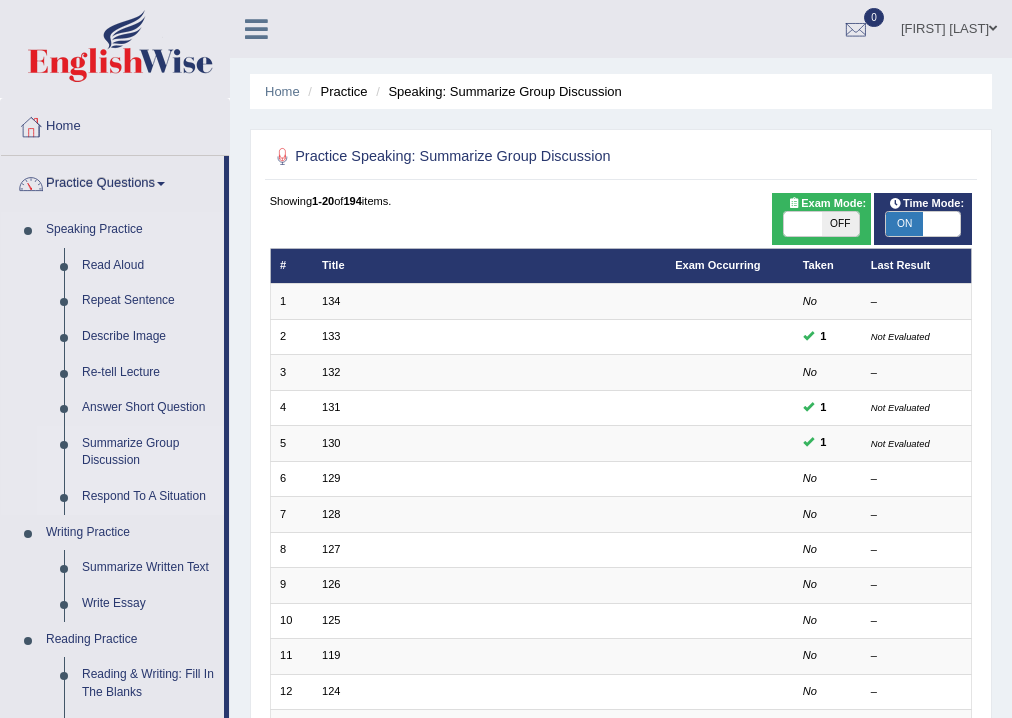 click on "Respond To A Situation" at bounding box center [148, 497] 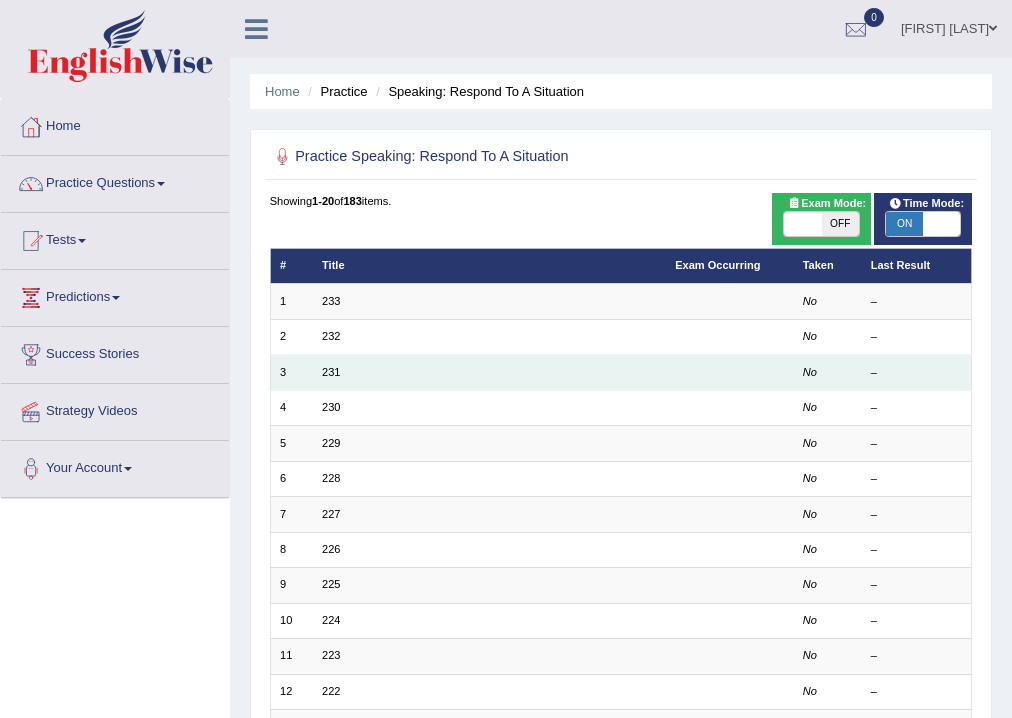 scroll, scrollTop: 0, scrollLeft: 0, axis: both 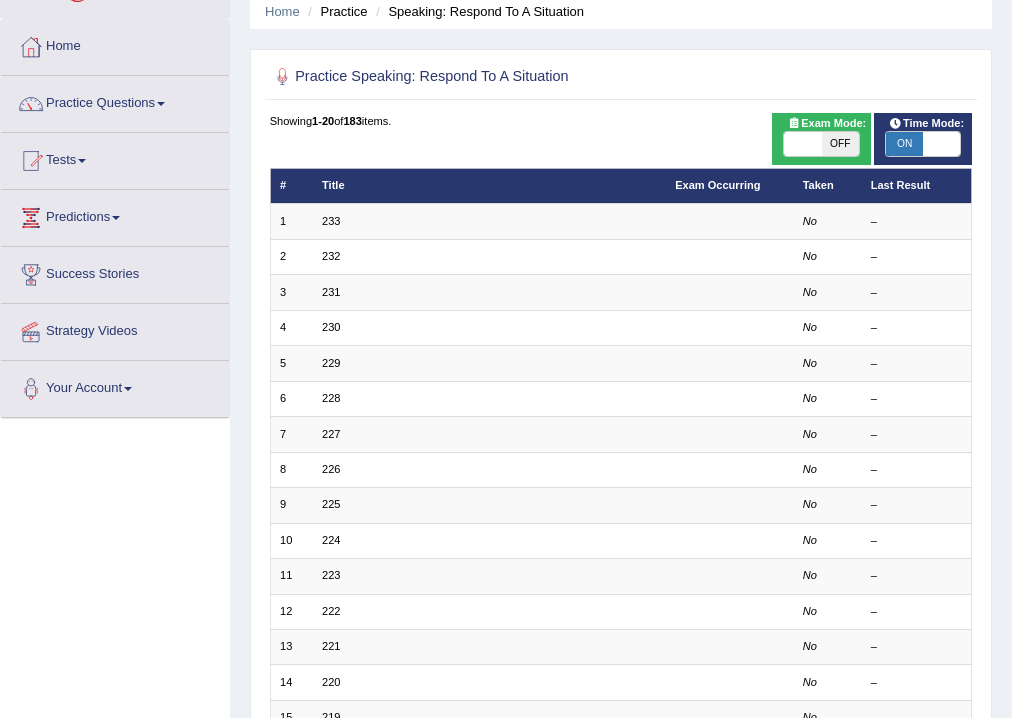 click on "OFF" at bounding box center (840, 144) 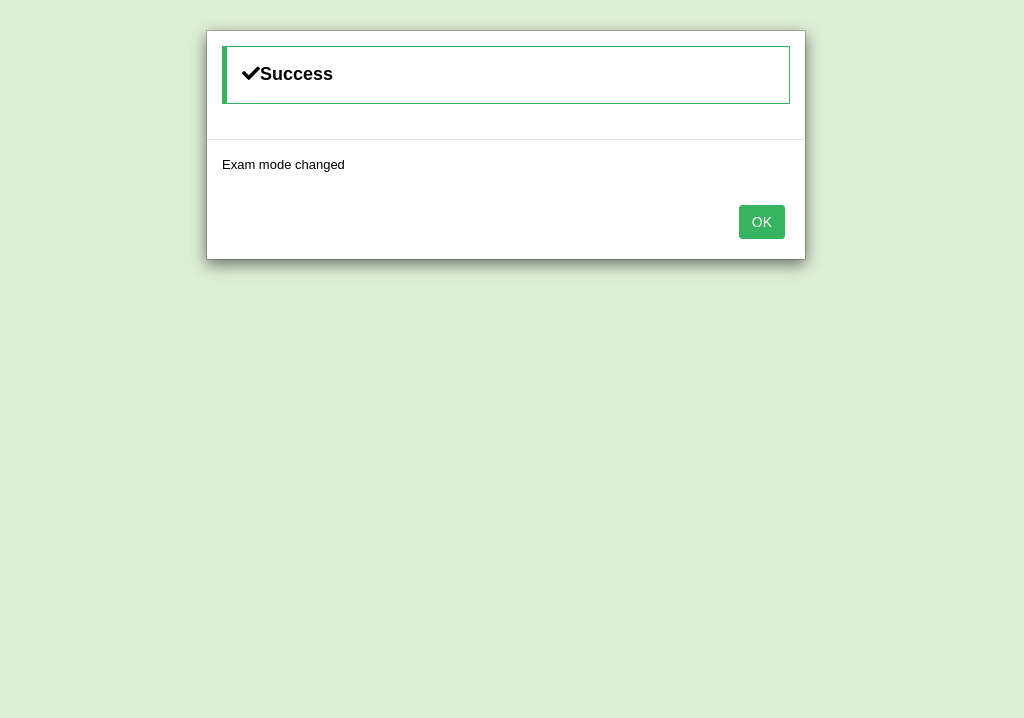 click on "OK" at bounding box center (762, 222) 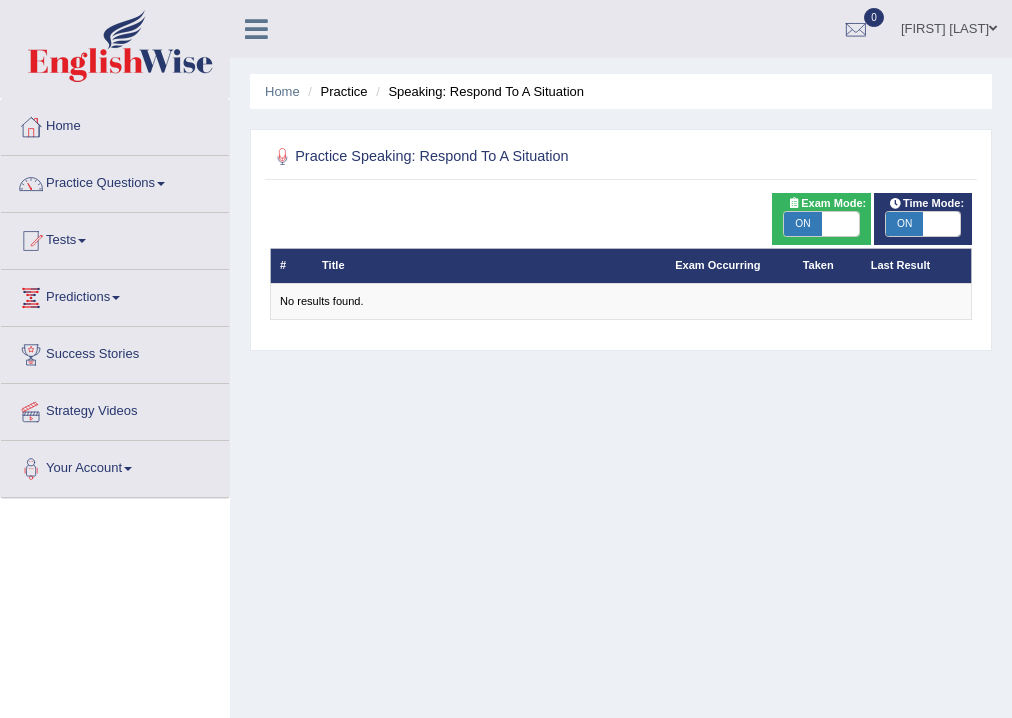 scroll, scrollTop: 80, scrollLeft: 0, axis: vertical 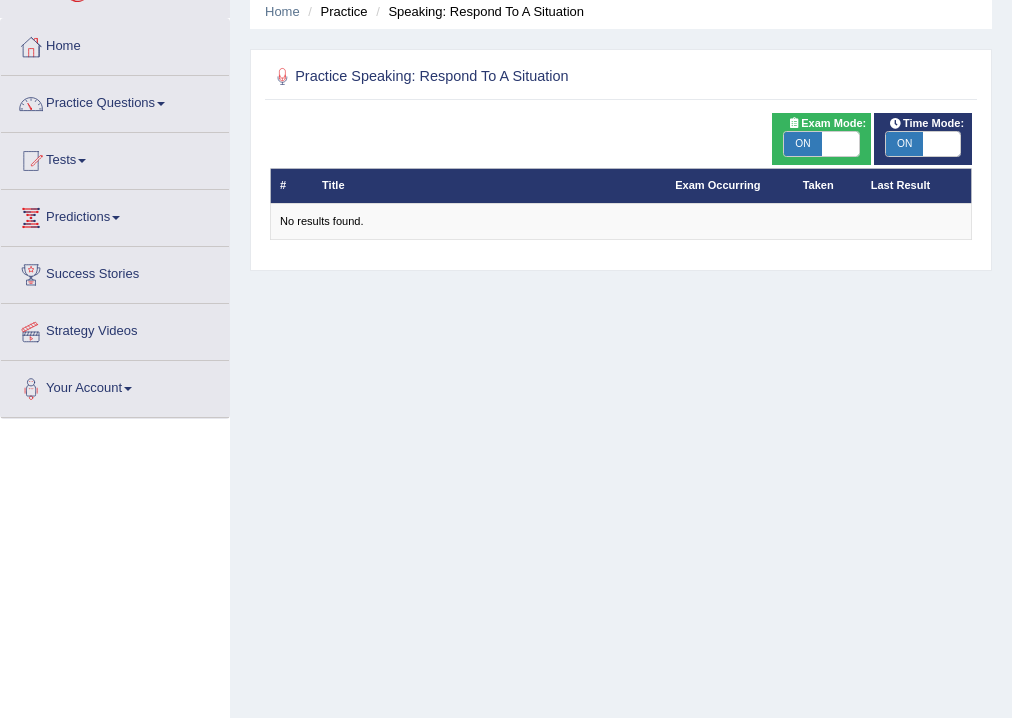click on "ON" at bounding box center (802, 144) 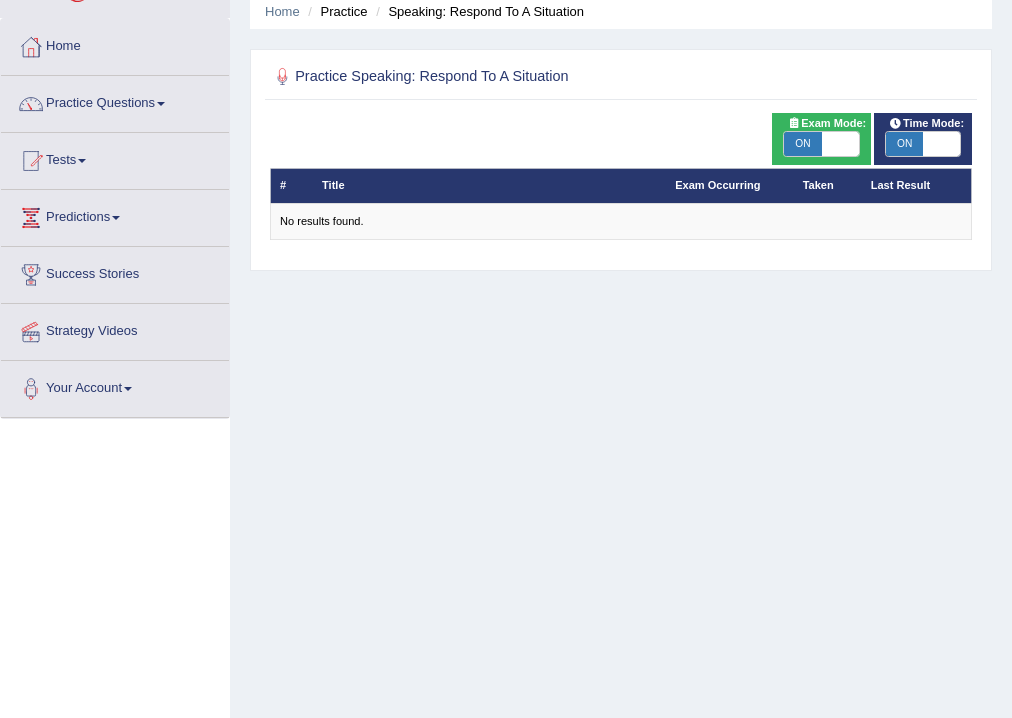 checkbox on "false" 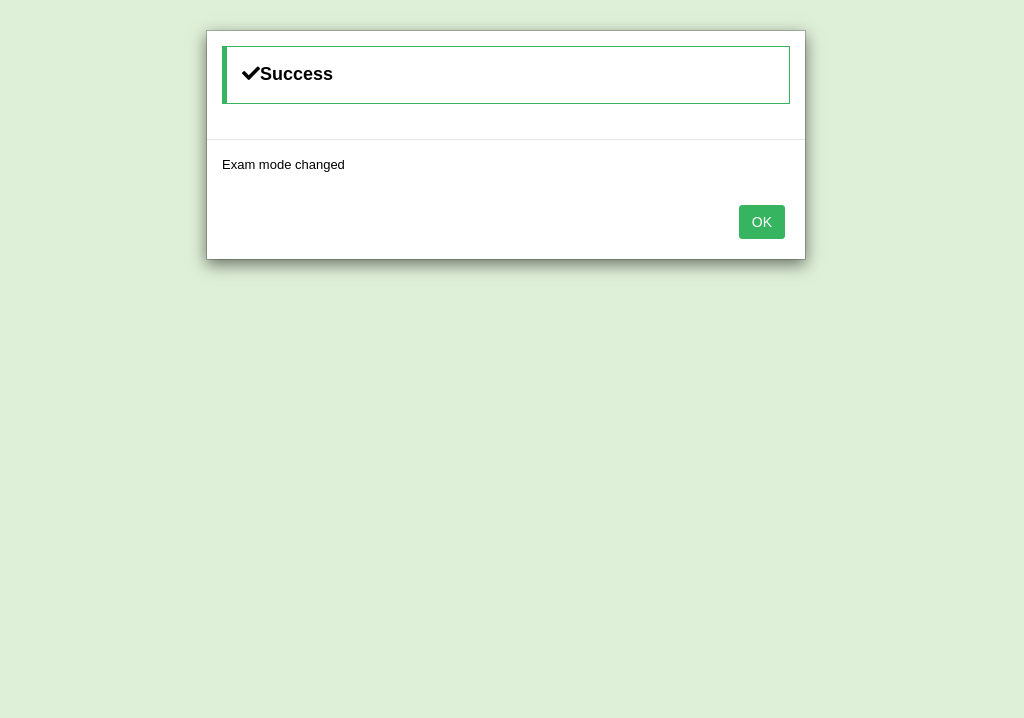 click on "OK" at bounding box center [762, 222] 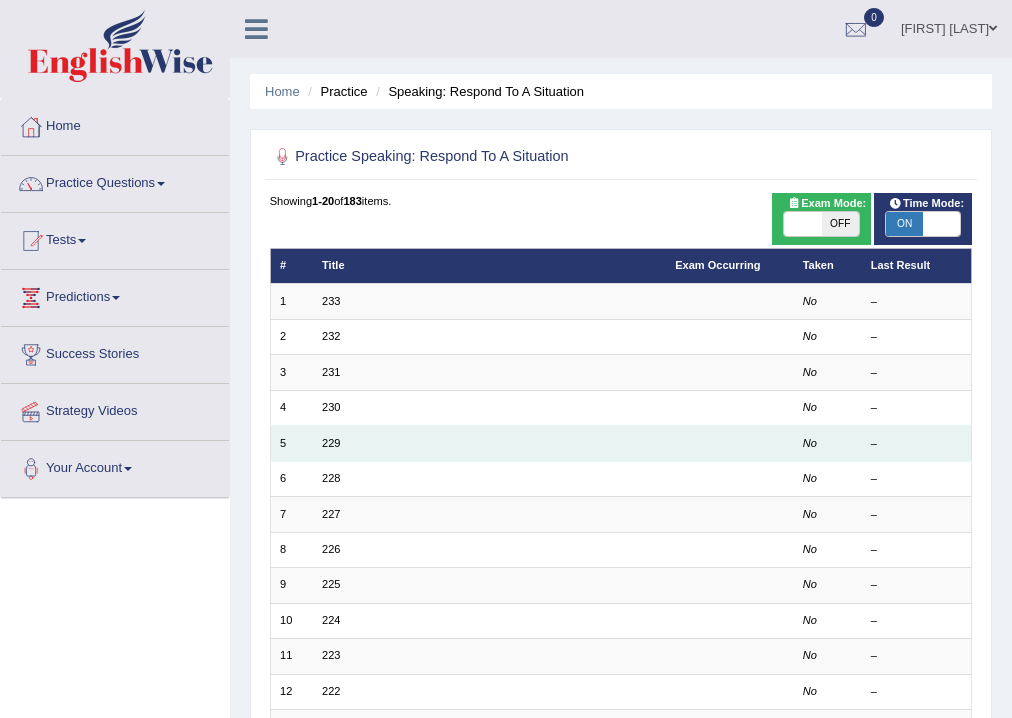 scroll, scrollTop: 80, scrollLeft: 0, axis: vertical 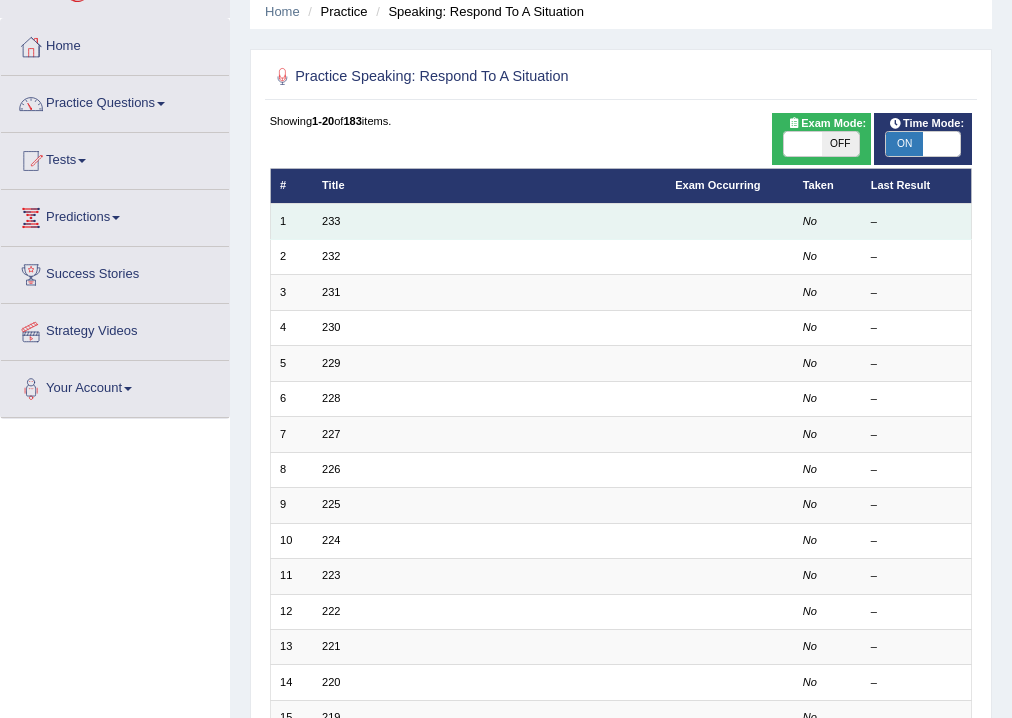 click on "233" at bounding box center [489, 221] 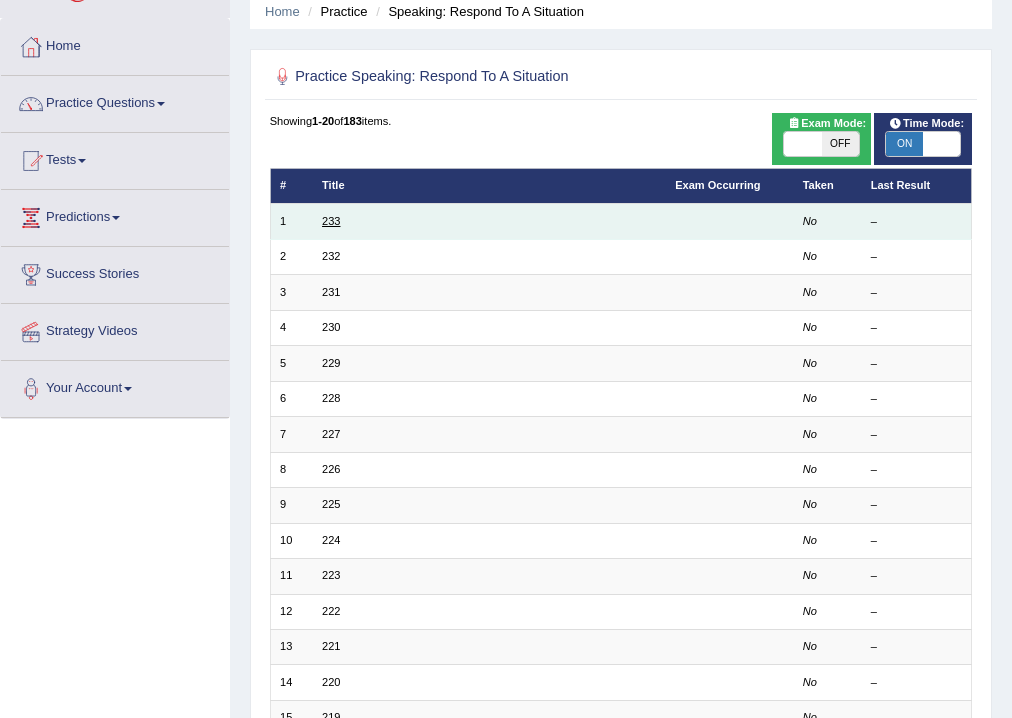 click on "233" at bounding box center [331, 221] 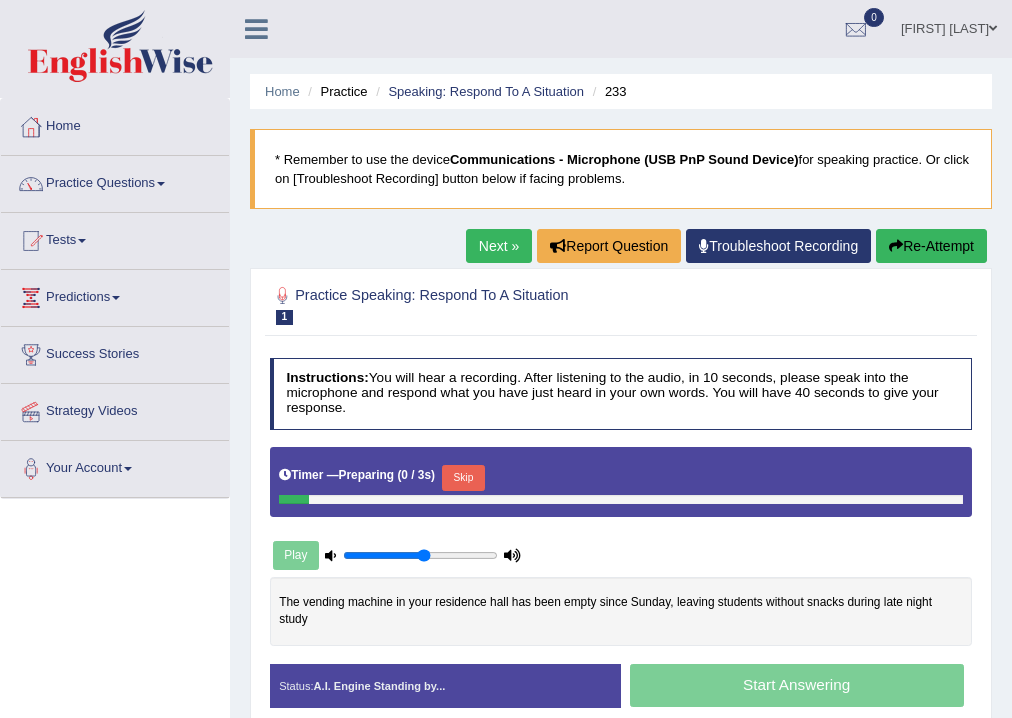 scroll, scrollTop: 0, scrollLeft: 0, axis: both 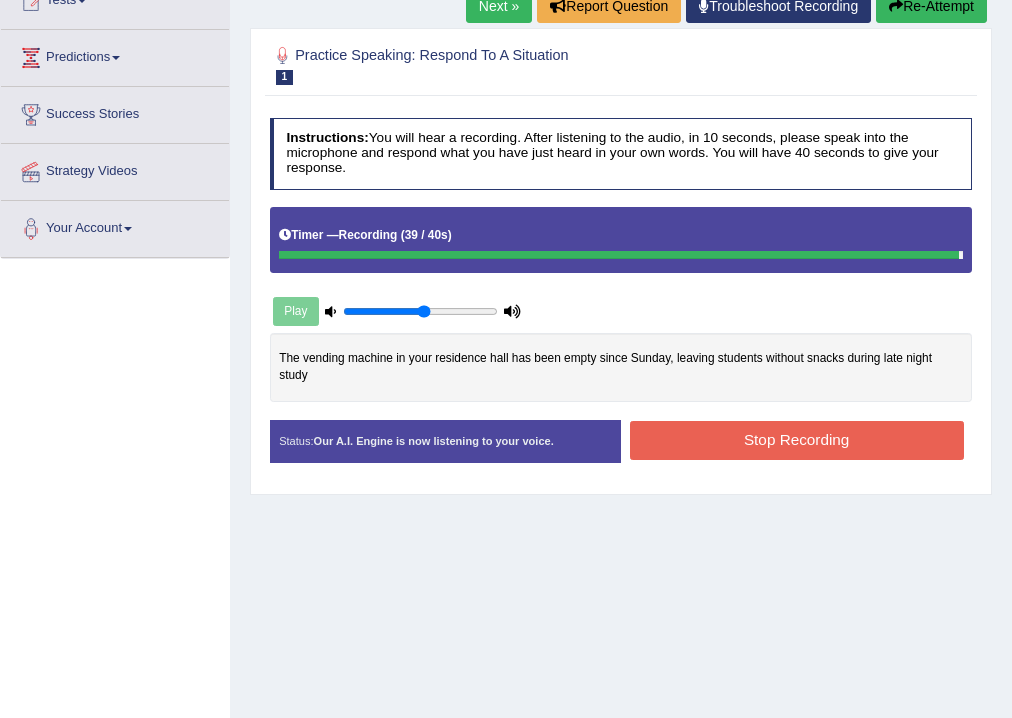 click on "Instructions:  You will hear a recording. After listening to the audio, in 10 seconds, please speak into the microphone and respond what you have just heard in your own words. You will have 40 seconds to give your response.
Timer —  Recording   ( 39 / 40s ) Play The vending machine in your residence hall has been empty since Sunday, leaving students without snacks during late night study Transcript: The vending machine in your residence hall has been empty since Sunday, leaving students without snacks during late night study Recorded Answer: Created with Highcharts 7.1.2 Too low Too high Time Pitch meter: 0 10 20 30 40 Created with Highcharts 7.1.2 Great Too slow Too fast Time Speech pace meter: 0 10 20 30 40 Spoken Keywords: Voice Analysis: Your Response: Sample Answer: . Status:  Our A.I. Engine is now listening to your voice. Start Answering Stop Recording" at bounding box center (620, 297) 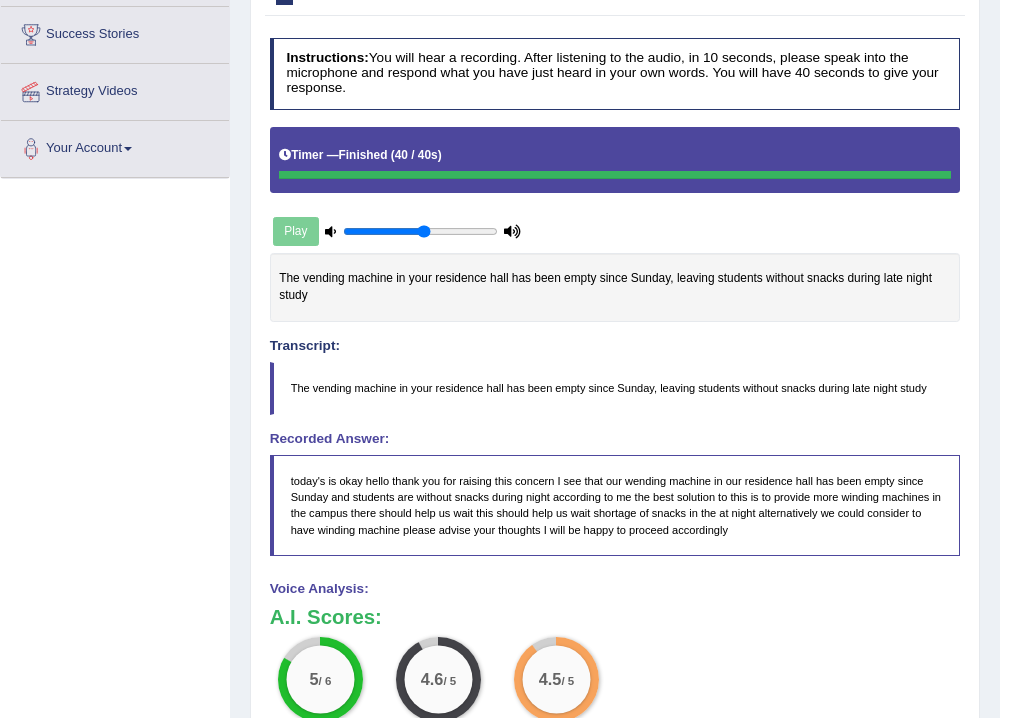 scroll, scrollTop: 0, scrollLeft: 0, axis: both 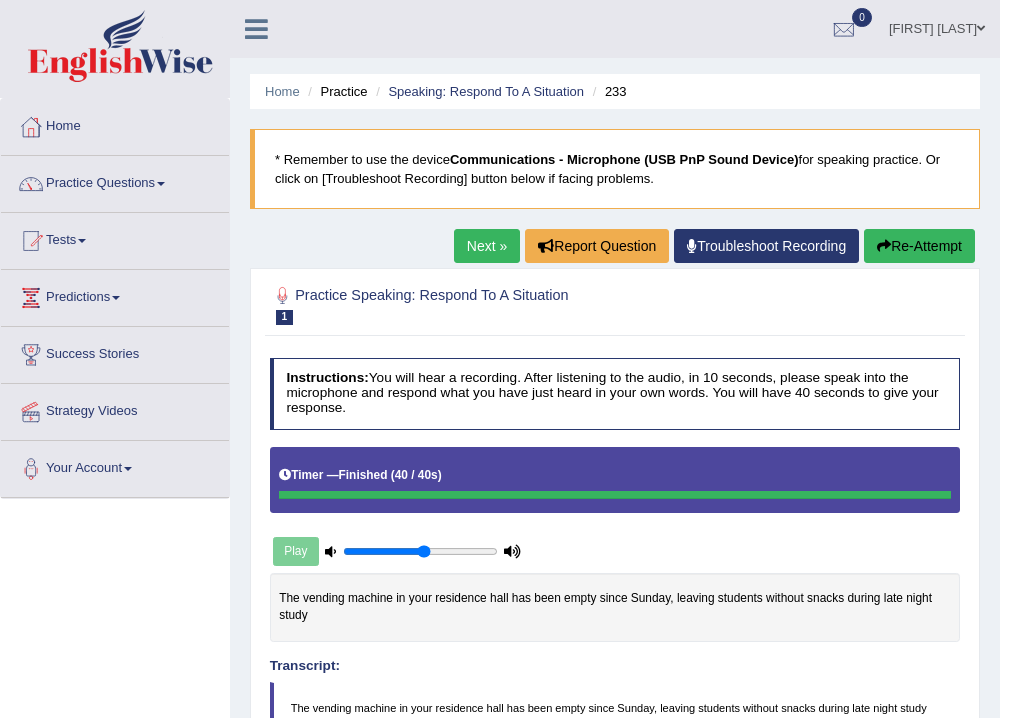 click on "Re-Attempt" at bounding box center [919, 246] 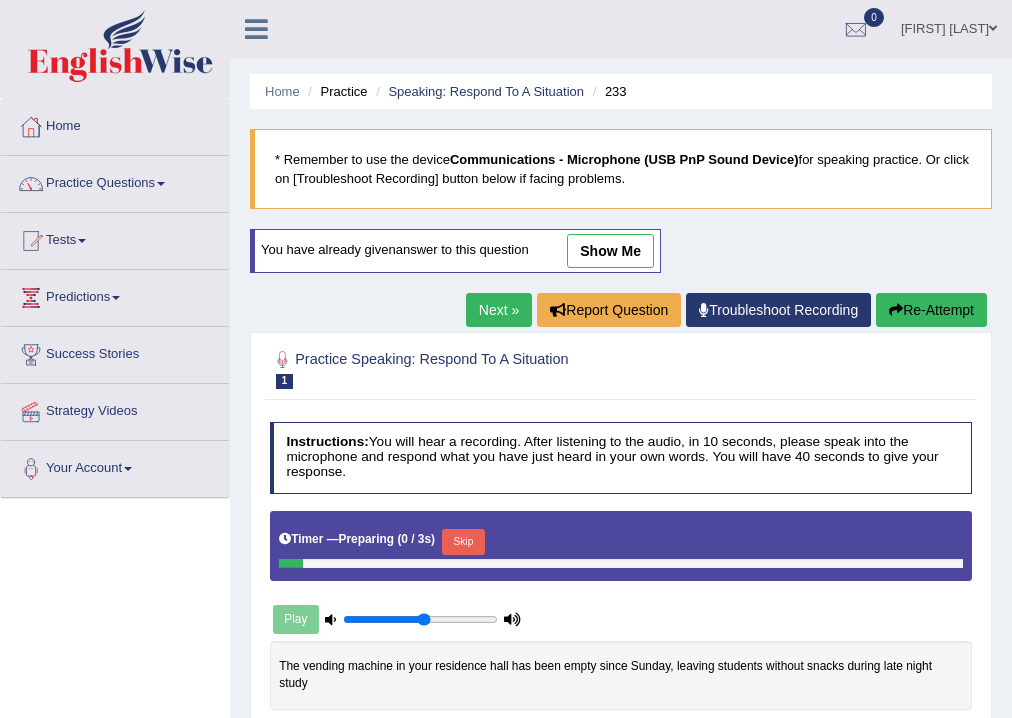 scroll, scrollTop: 0, scrollLeft: 0, axis: both 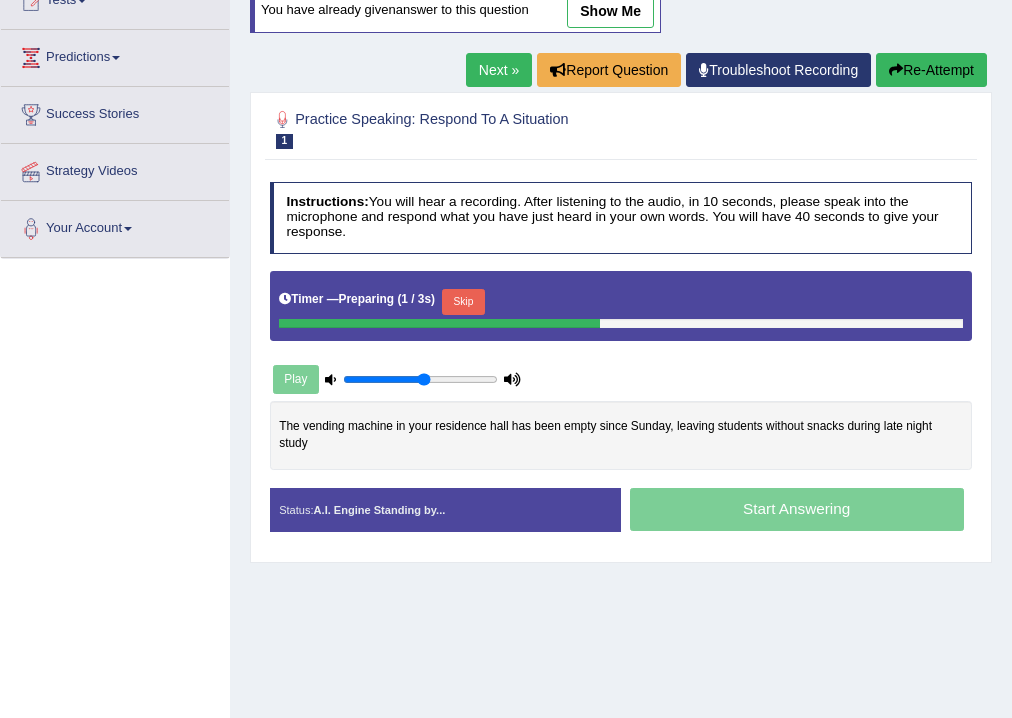 click on "Skip" at bounding box center (463, 302) 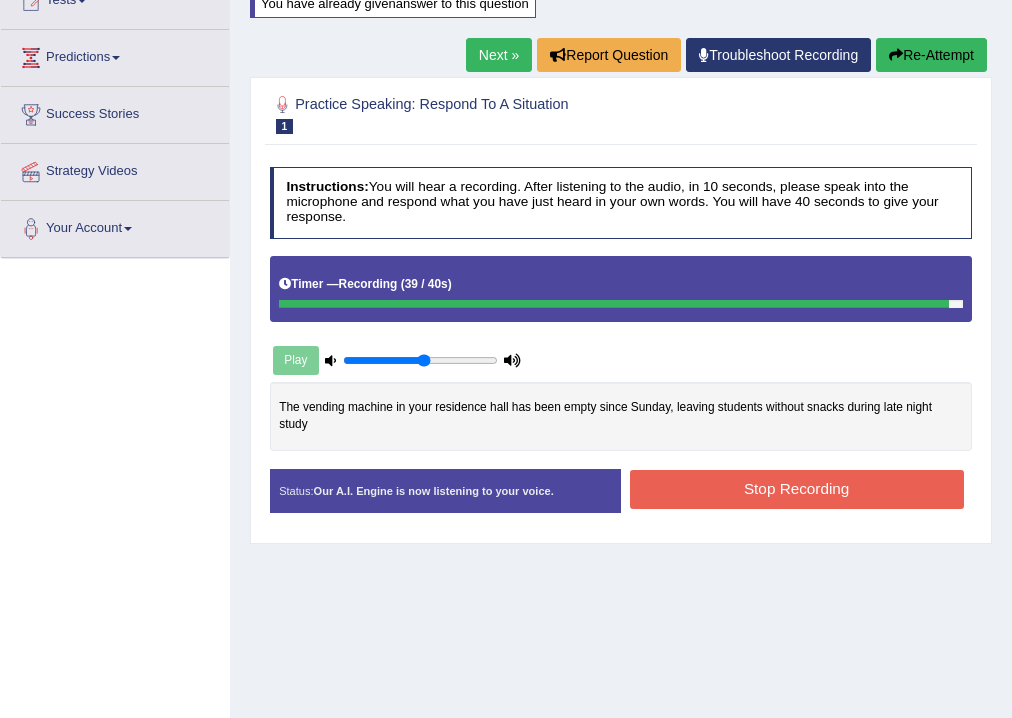 click on "Stop Recording" at bounding box center (797, 489) 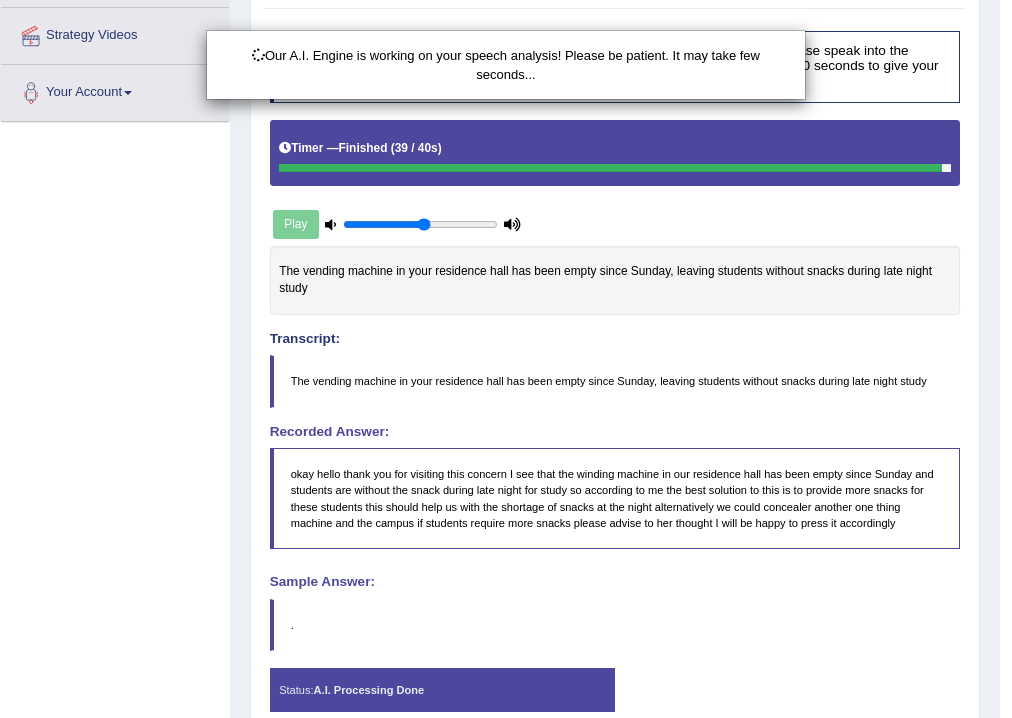 scroll, scrollTop: 462, scrollLeft: 0, axis: vertical 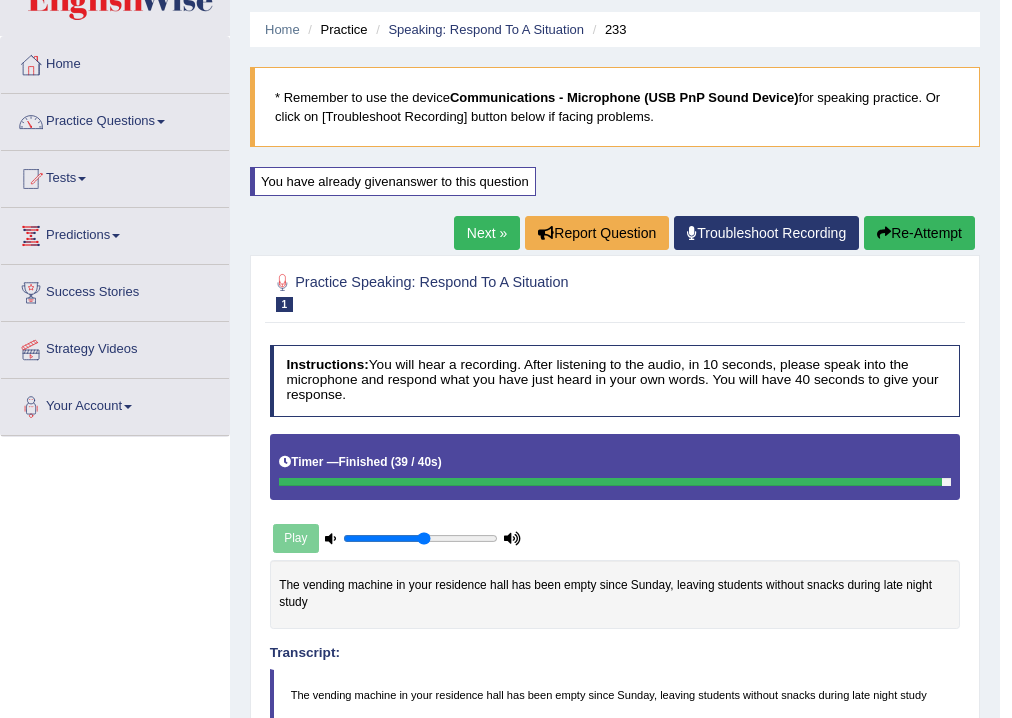 click on "Next »" at bounding box center (487, 233) 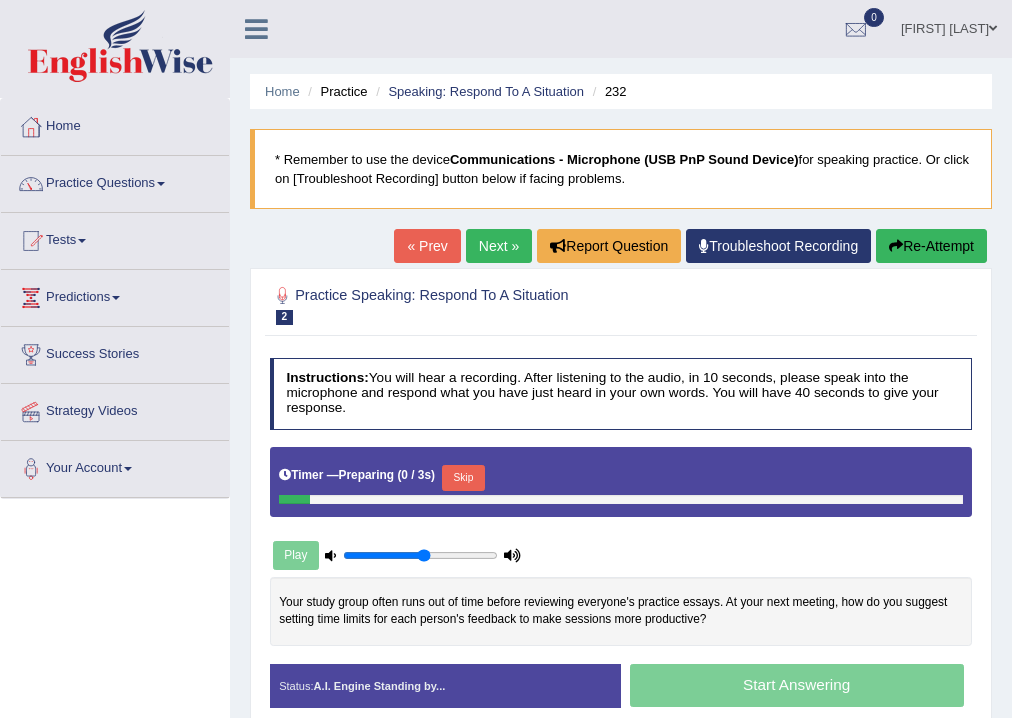 scroll, scrollTop: 0, scrollLeft: 0, axis: both 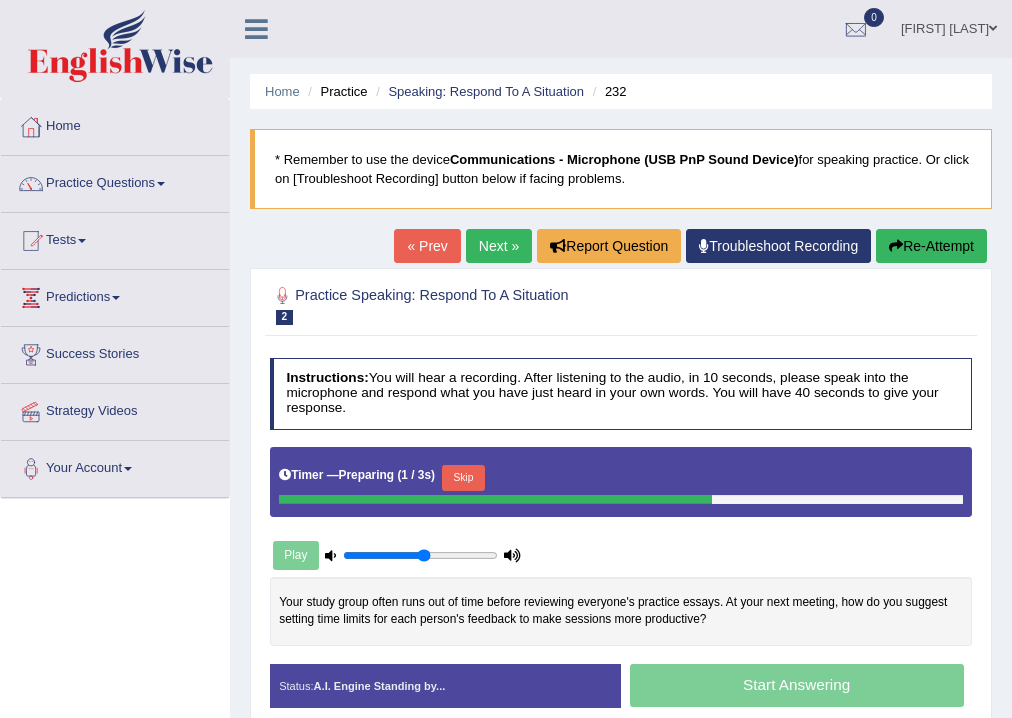 click on "Skip" at bounding box center [463, 478] 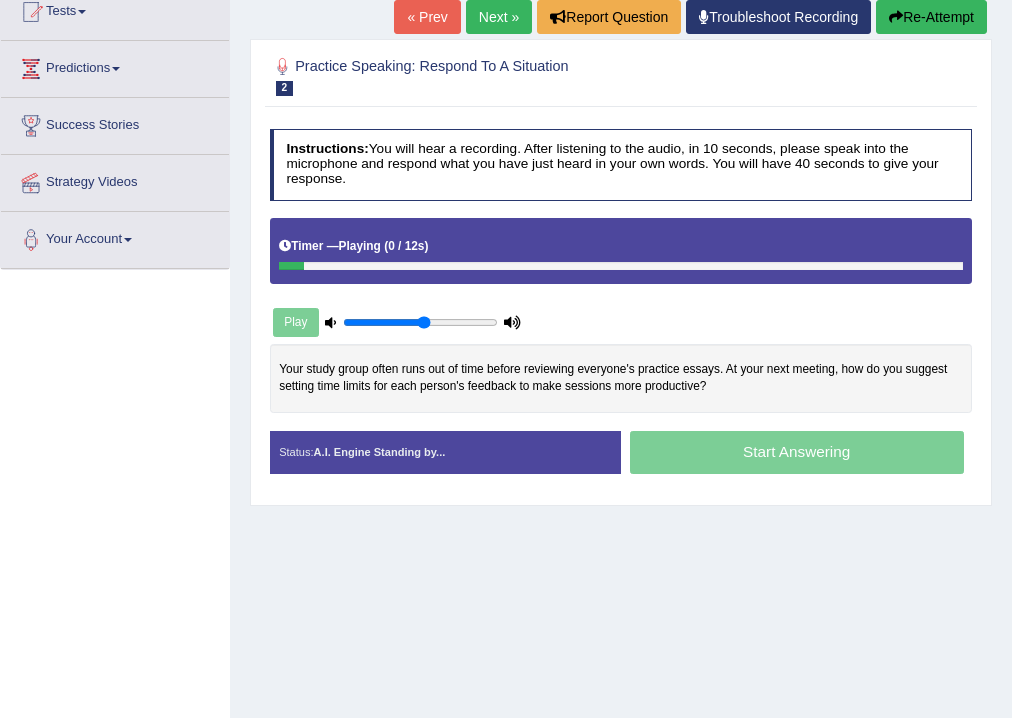 scroll, scrollTop: 240, scrollLeft: 0, axis: vertical 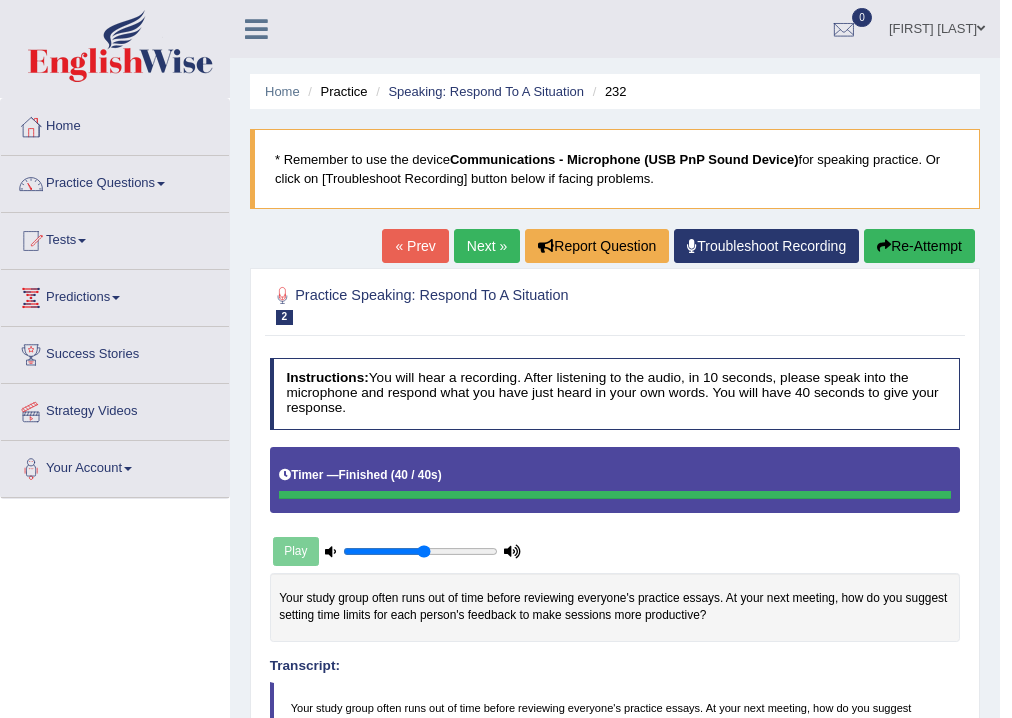 click on "Next »" at bounding box center [487, 246] 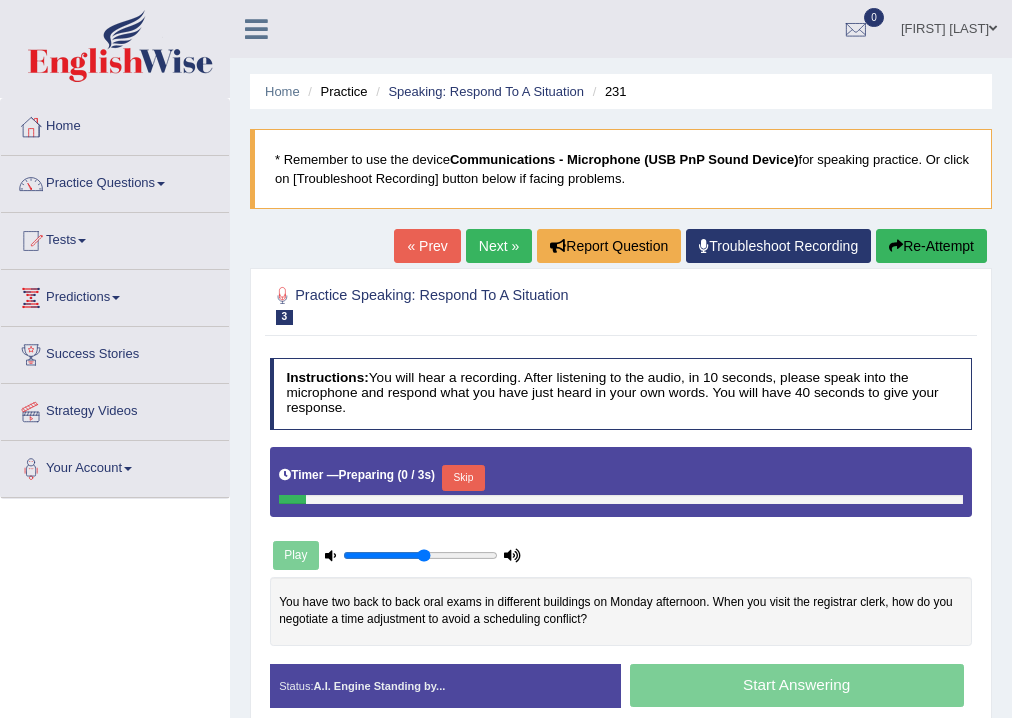 scroll, scrollTop: 0, scrollLeft: 0, axis: both 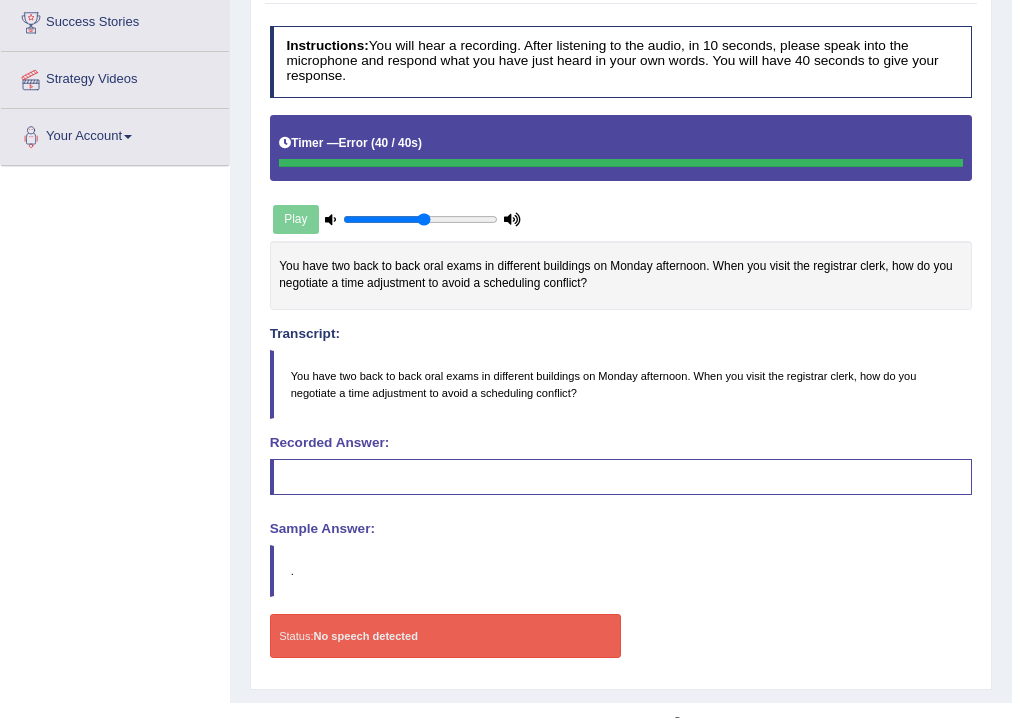 click on "Transcript:" at bounding box center [621, 295] 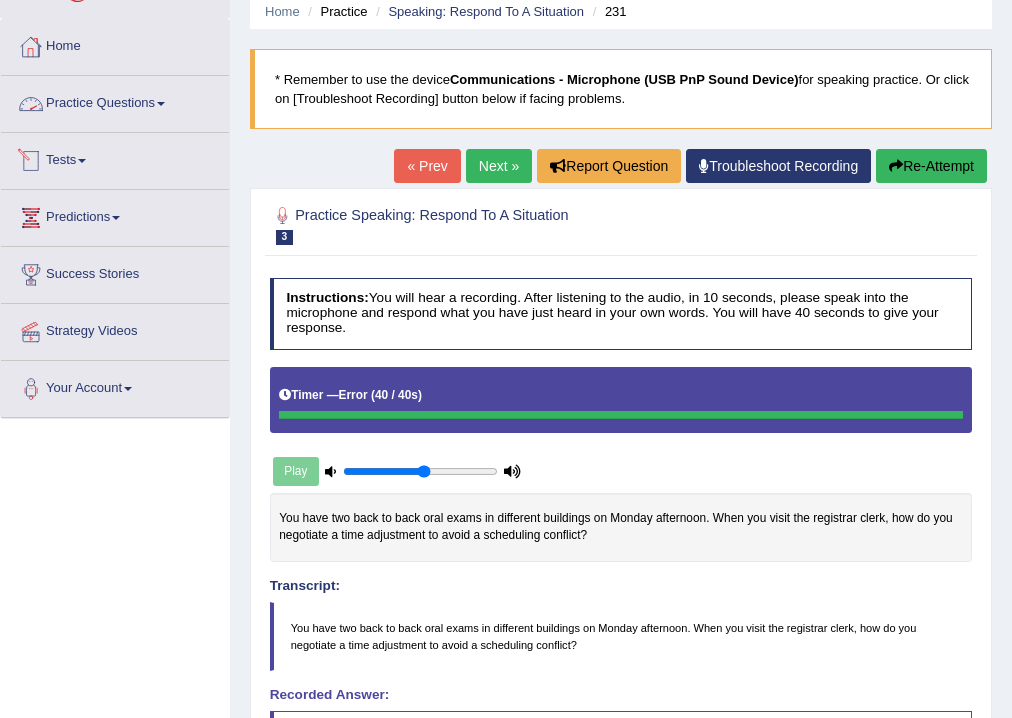 scroll, scrollTop: 0, scrollLeft: 0, axis: both 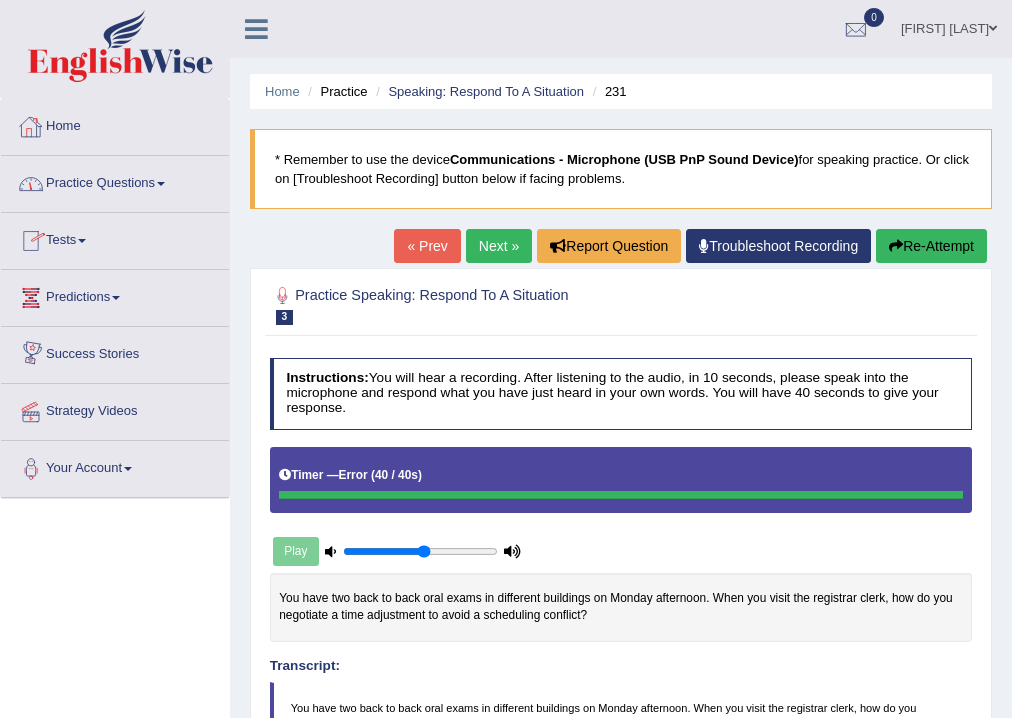 click on "Practice Questions" at bounding box center [115, 181] 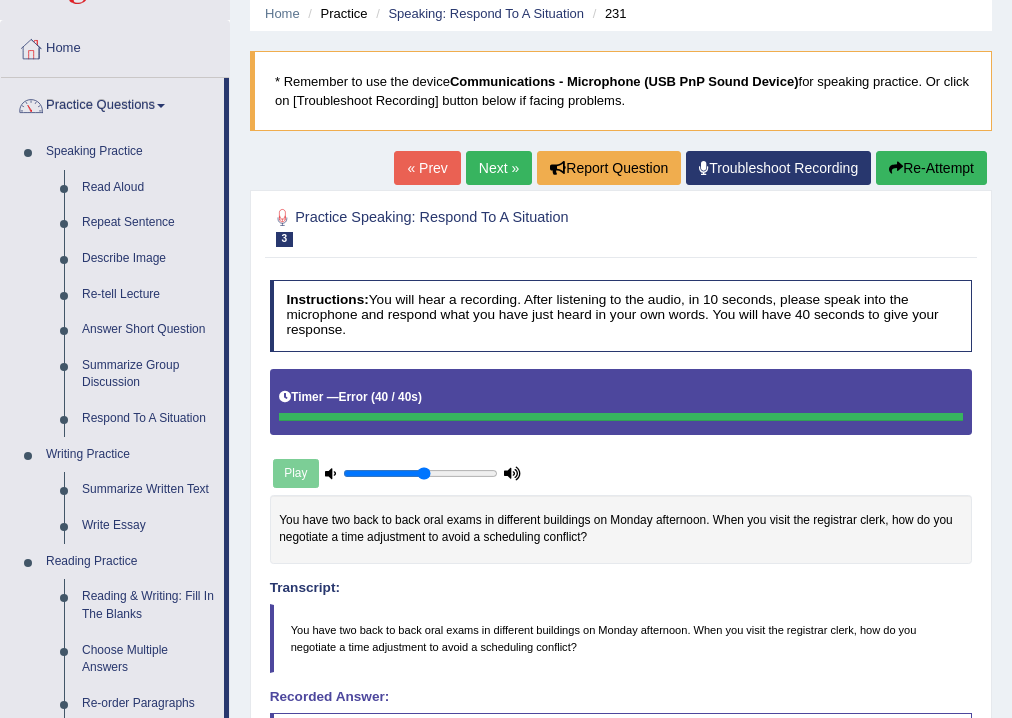 scroll, scrollTop: 0, scrollLeft: 0, axis: both 